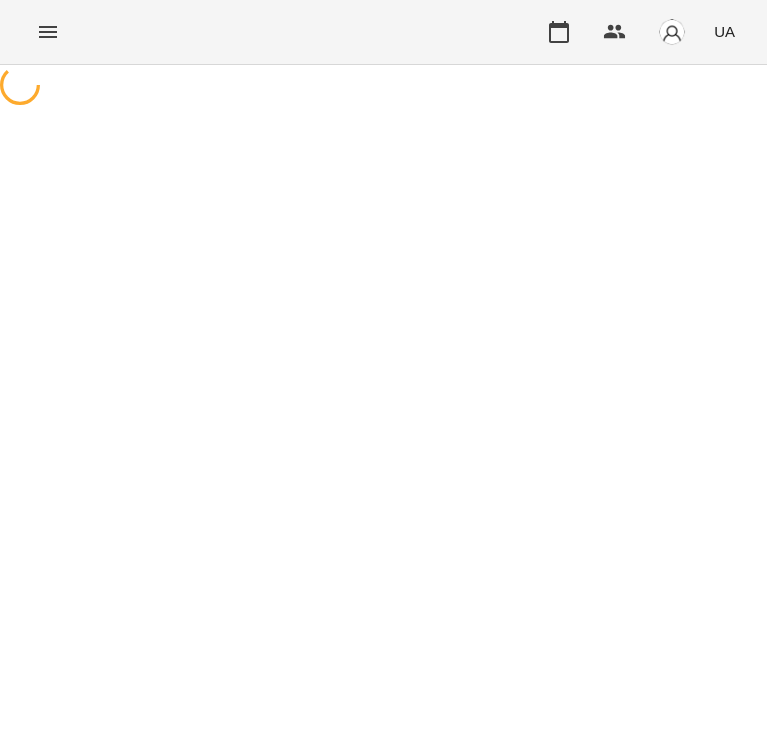 scroll, scrollTop: 0, scrollLeft: 0, axis: both 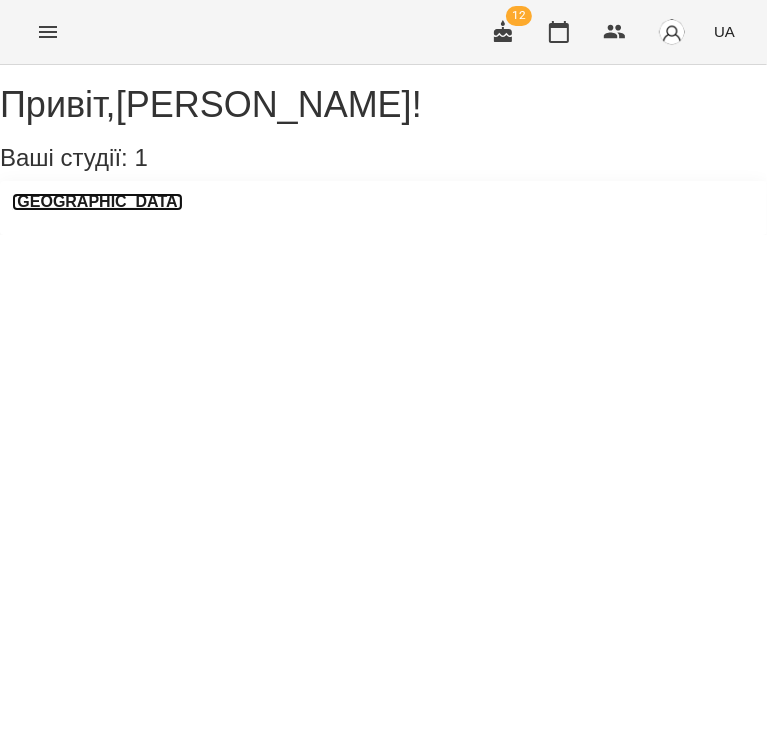 click on "[GEOGRAPHIC_DATA]" at bounding box center [97, 202] 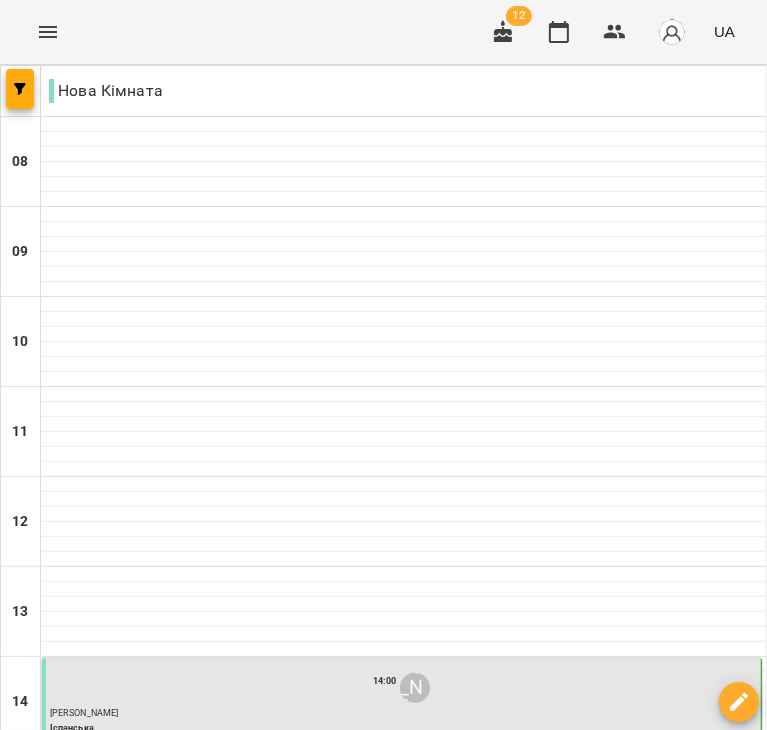 click on "пт 11" at bounding box center (571, 1489) 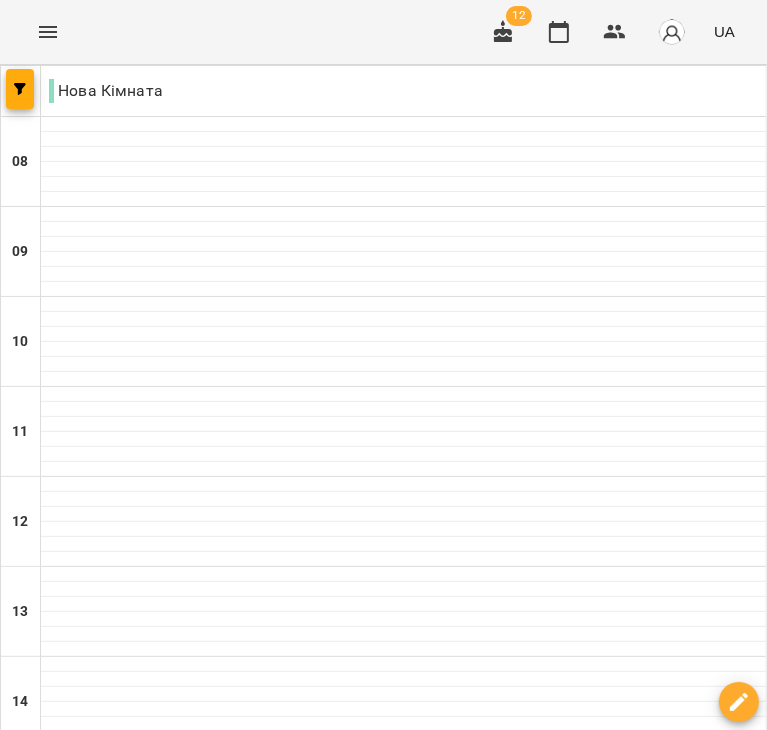 click on "чт 10" at bounding box center (278, 1489) 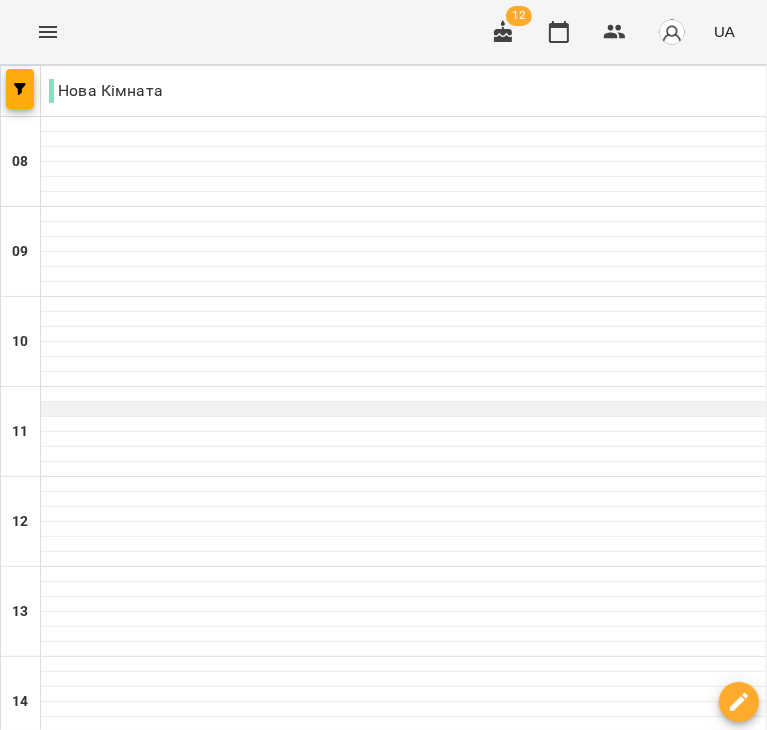 scroll, scrollTop: 64, scrollLeft: 0, axis: vertical 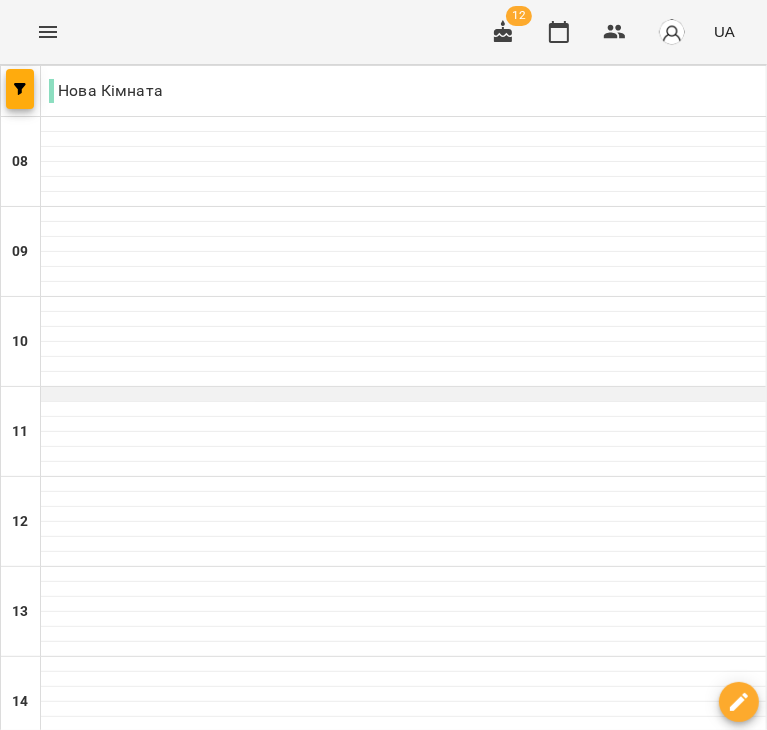 click at bounding box center [403, 394] 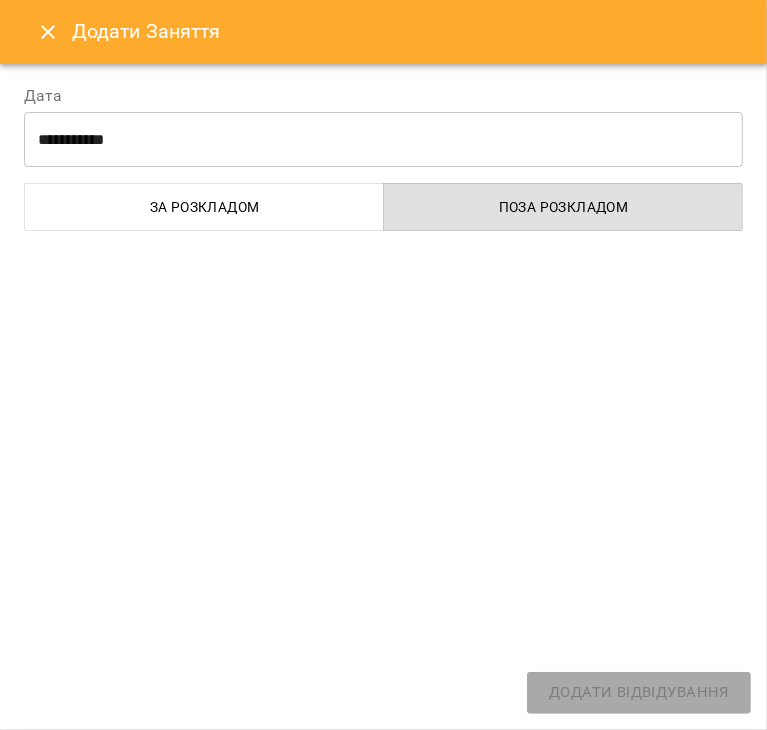 select on "**********" 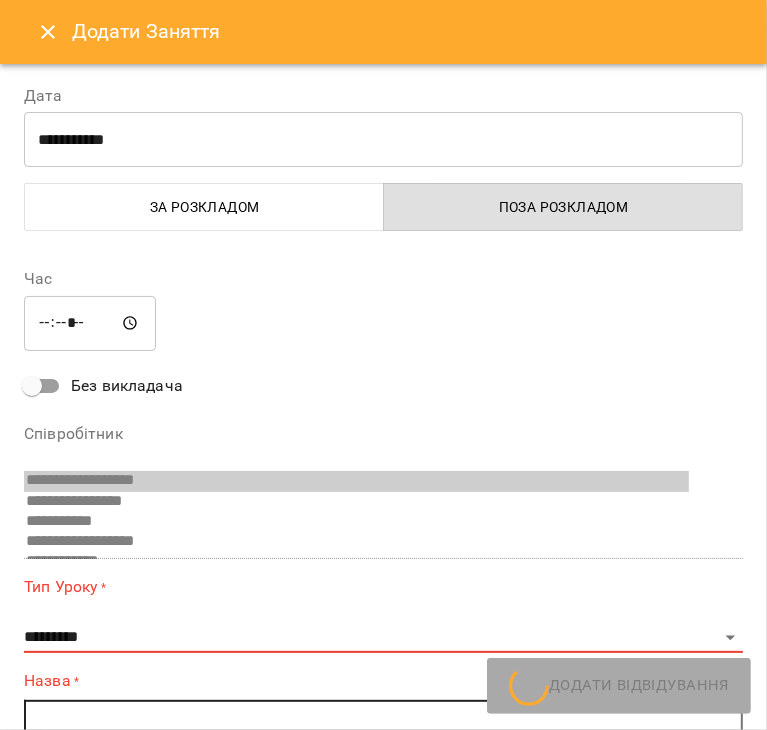scroll, scrollTop: 579, scrollLeft: 0, axis: vertical 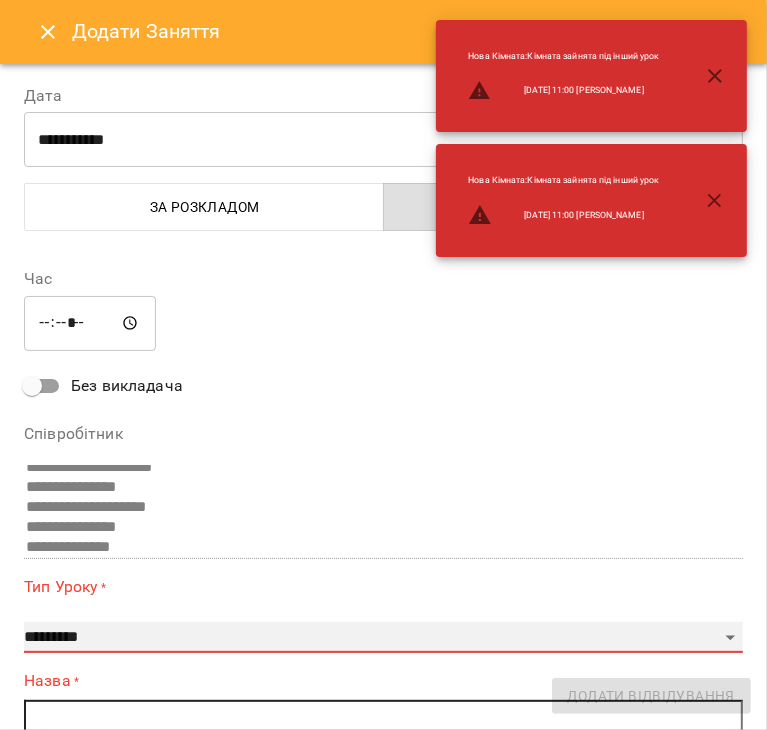 click on "**********" at bounding box center (383, 638) 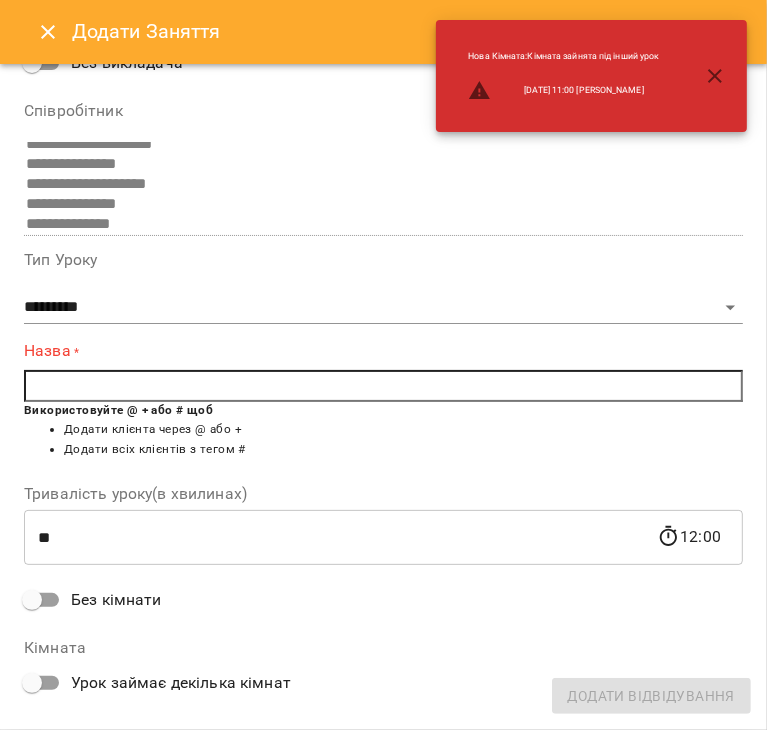 scroll, scrollTop: 331, scrollLeft: 0, axis: vertical 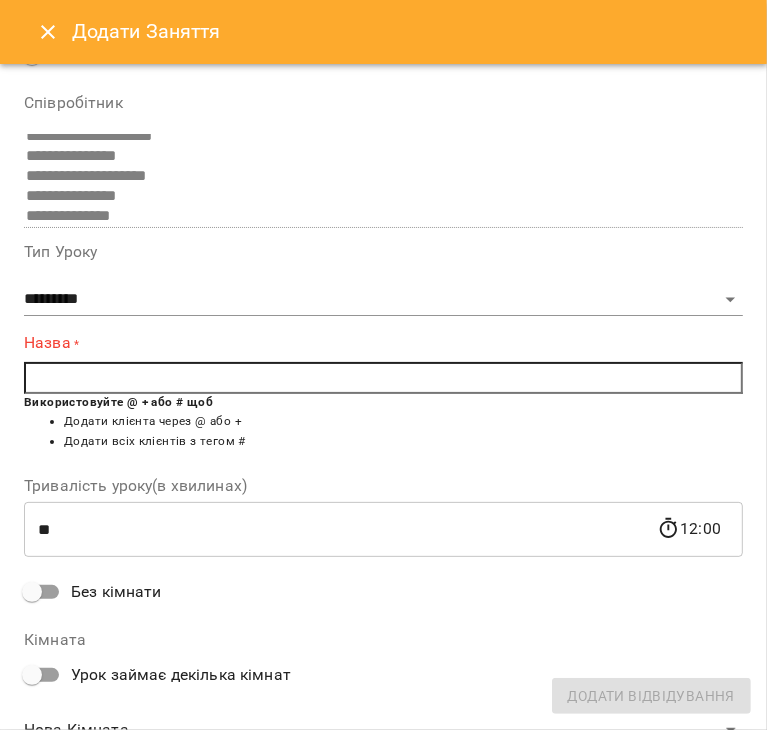 click at bounding box center (383, 378) 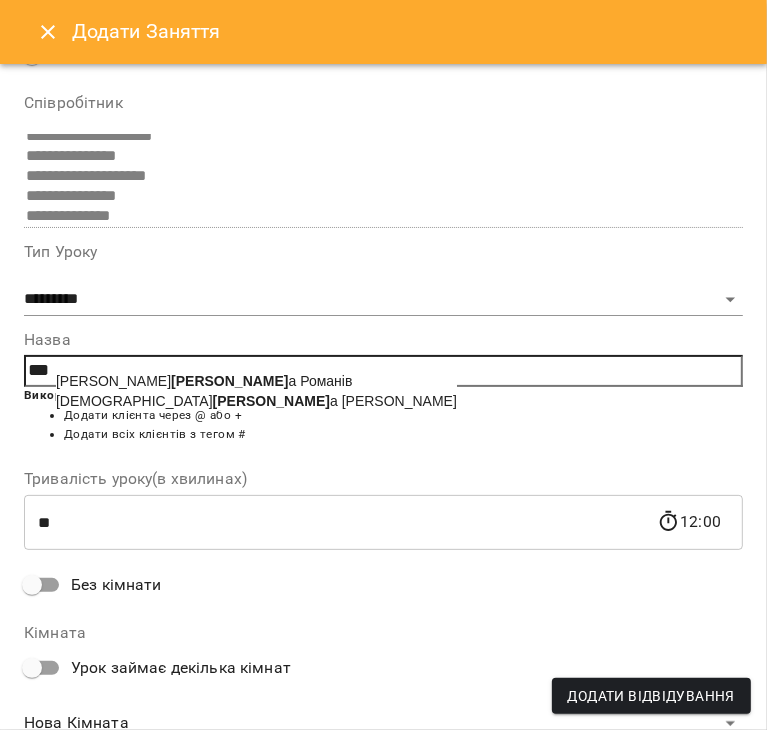click on "[PERSON_NAME]" at bounding box center (256, 401) 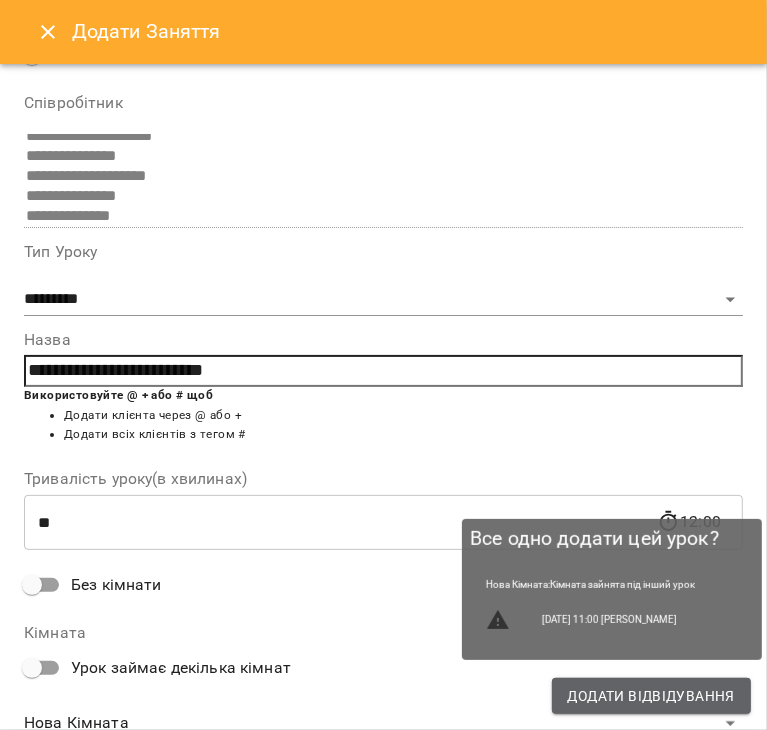 click on "Додати Відвідування" at bounding box center [651, 696] 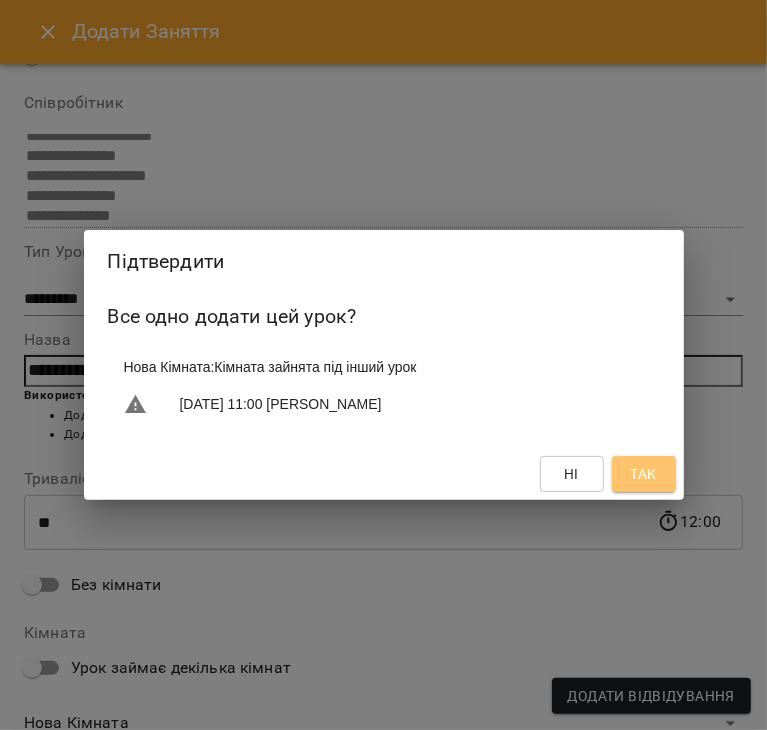 click on "Так" at bounding box center [643, 474] 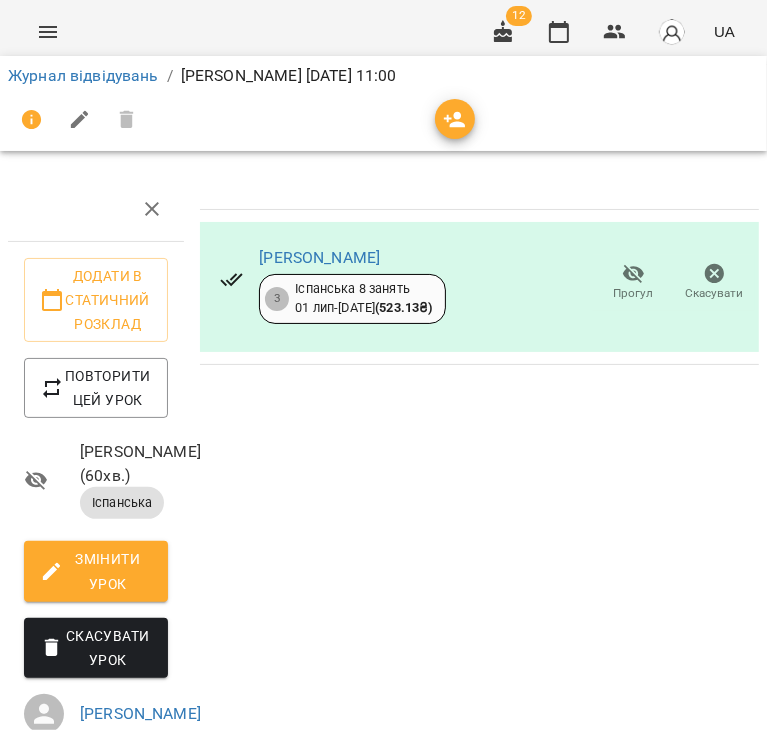 click on "Журнал відвідувань" at bounding box center (83, 76) 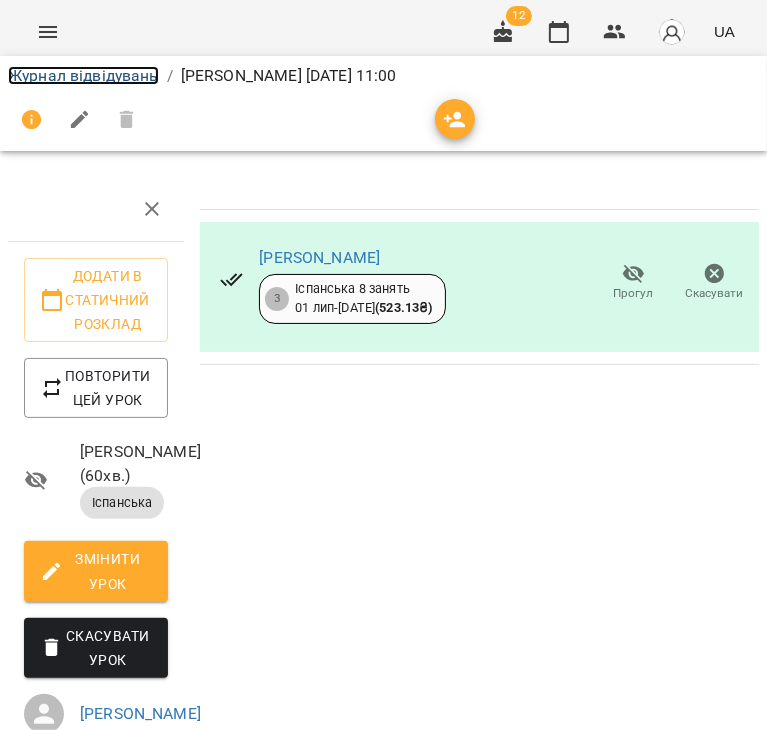 click on "Журнал відвідувань" at bounding box center (83, 75) 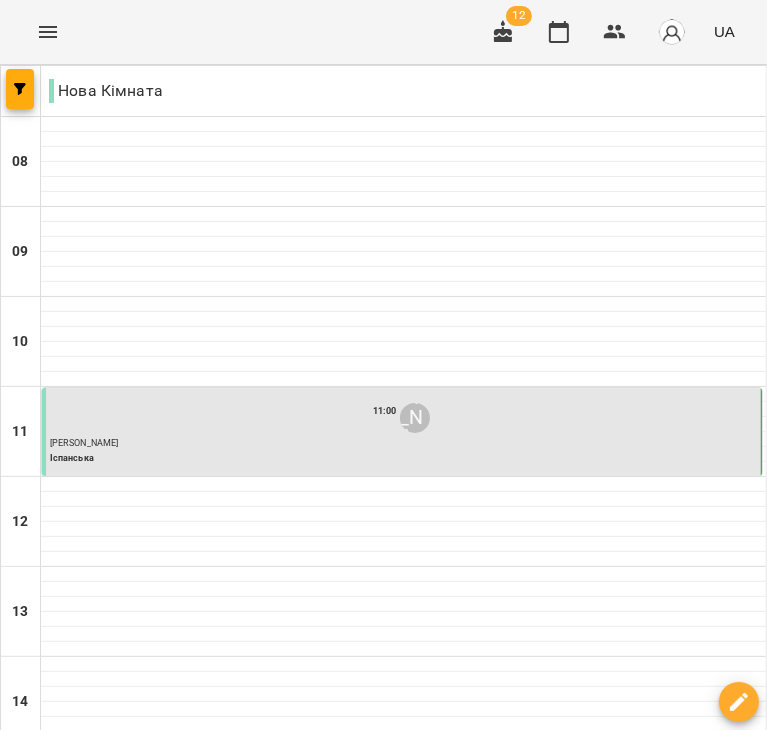 scroll, scrollTop: 286, scrollLeft: 0, axis: vertical 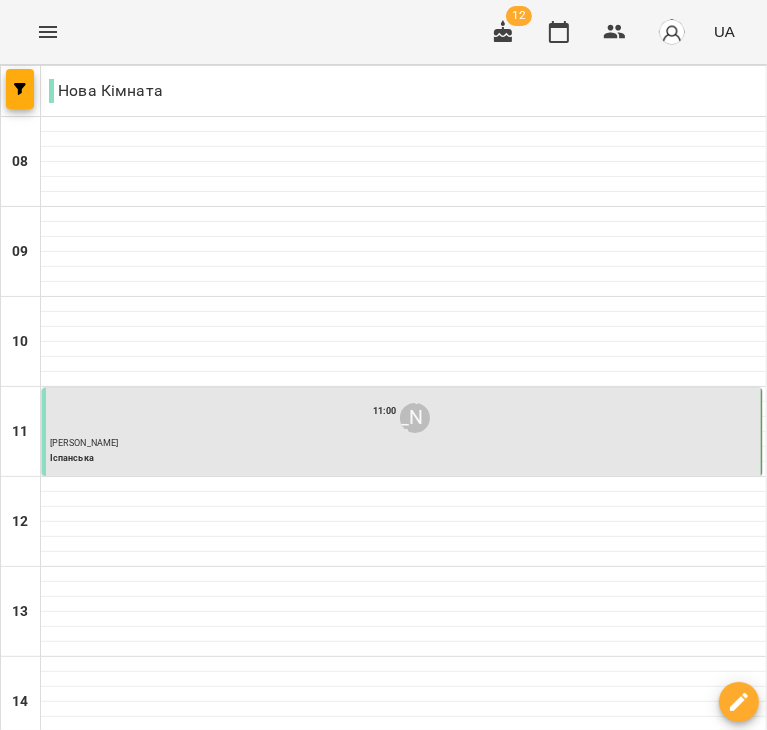 click at bounding box center [403, 844] 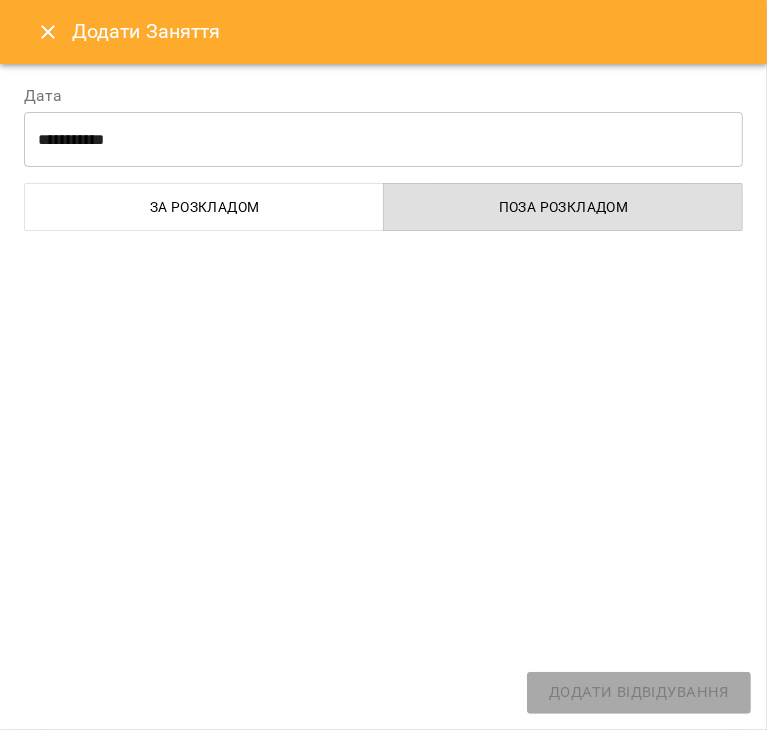 select on "**********" 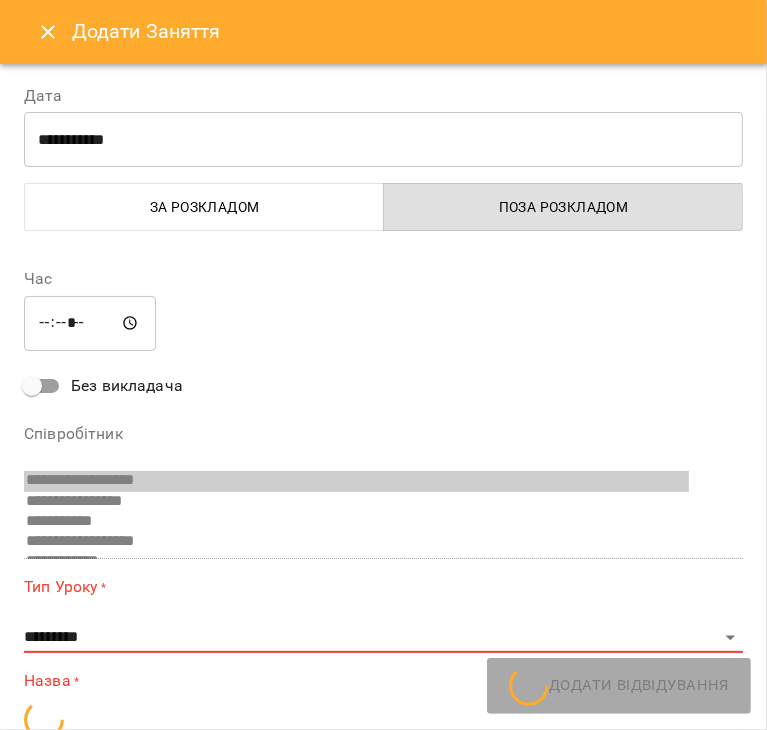 scroll, scrollTop: 579, scrollLeft: 0, axis: vertical 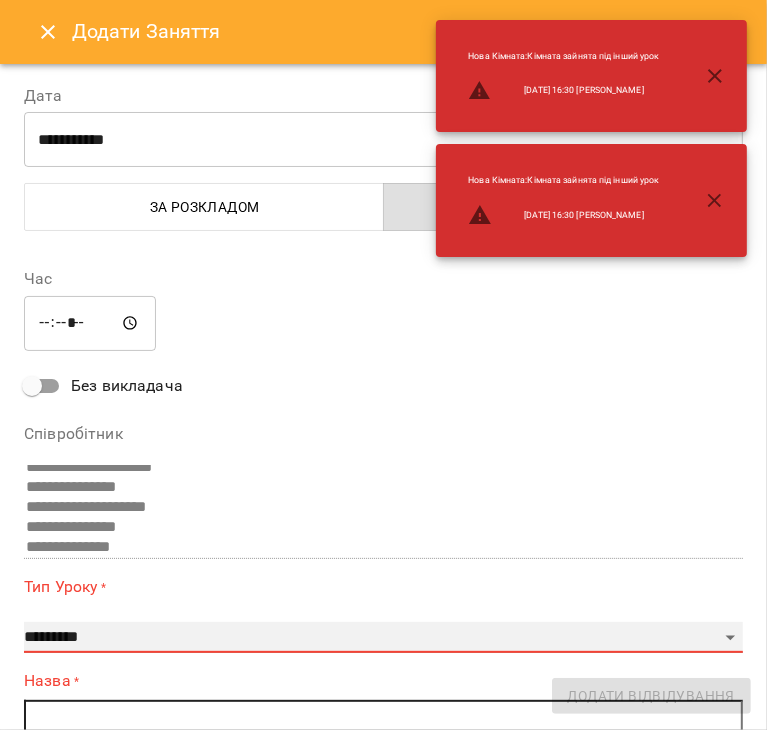 click on "**********" at bounding box center [383, 638] 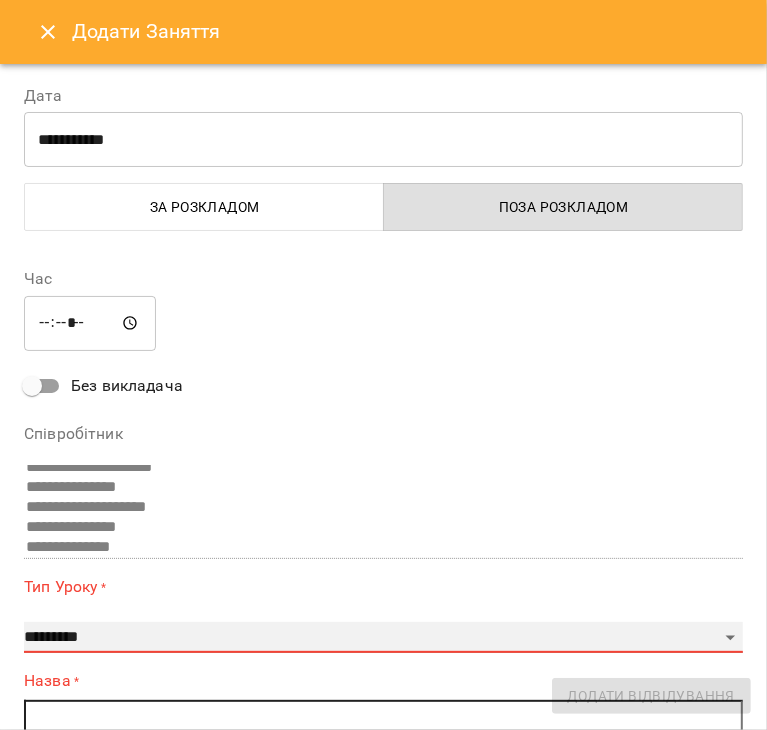 select on "*********" 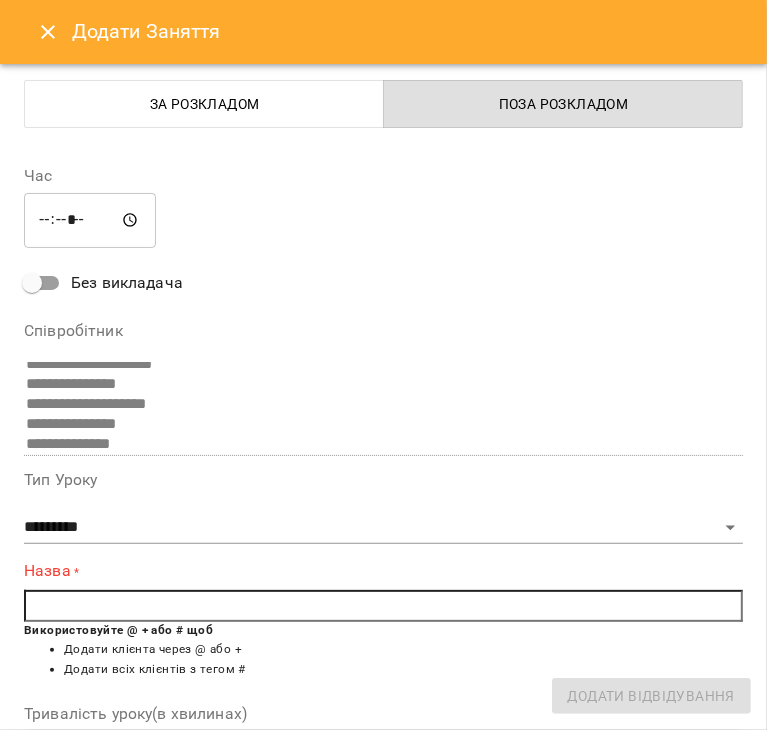 scroll, scrollTop: 189, scrollLeft: 0, axis: vertical 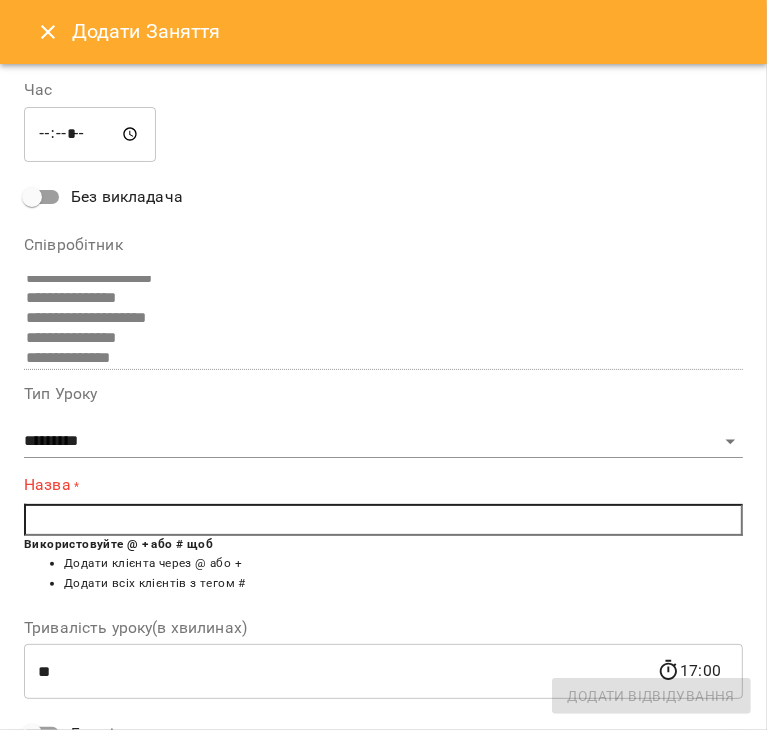 click at bounding box center (383, 520) 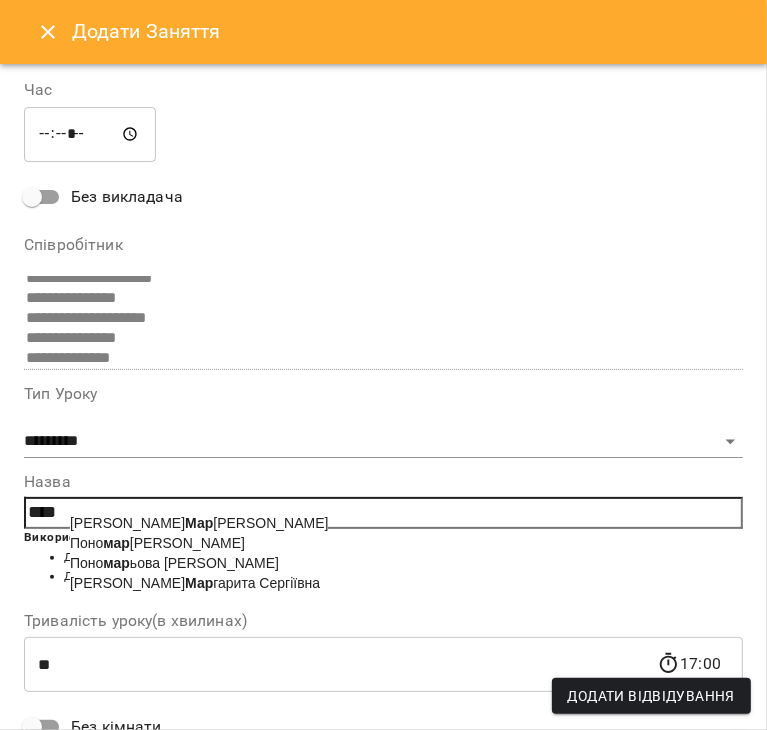 click on "[PERSON_NAME]  [PERSON_NAME]" at bounding box center [195, 583] 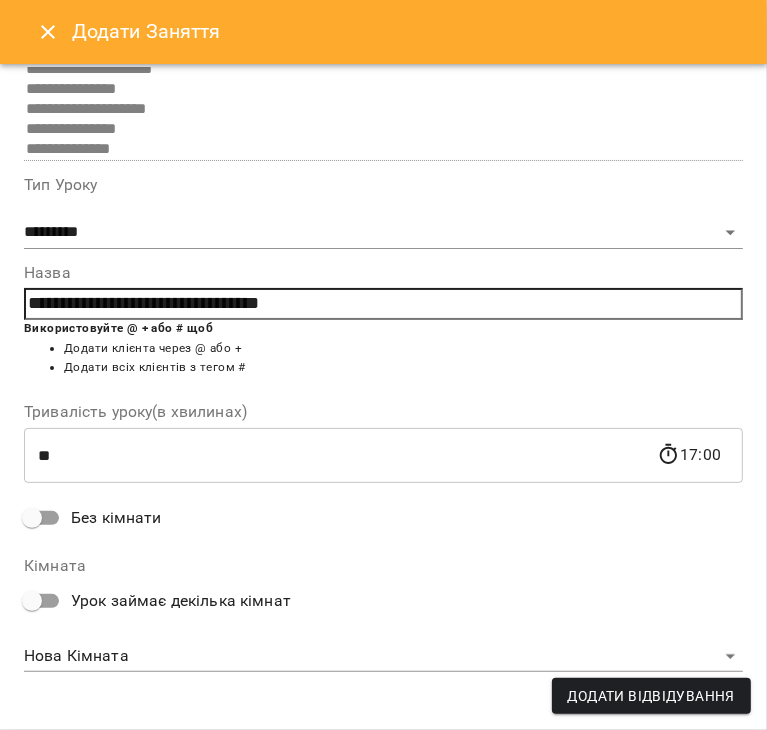 scroll, scrollTop: 408, scrollLeft: 0, axis: vertical 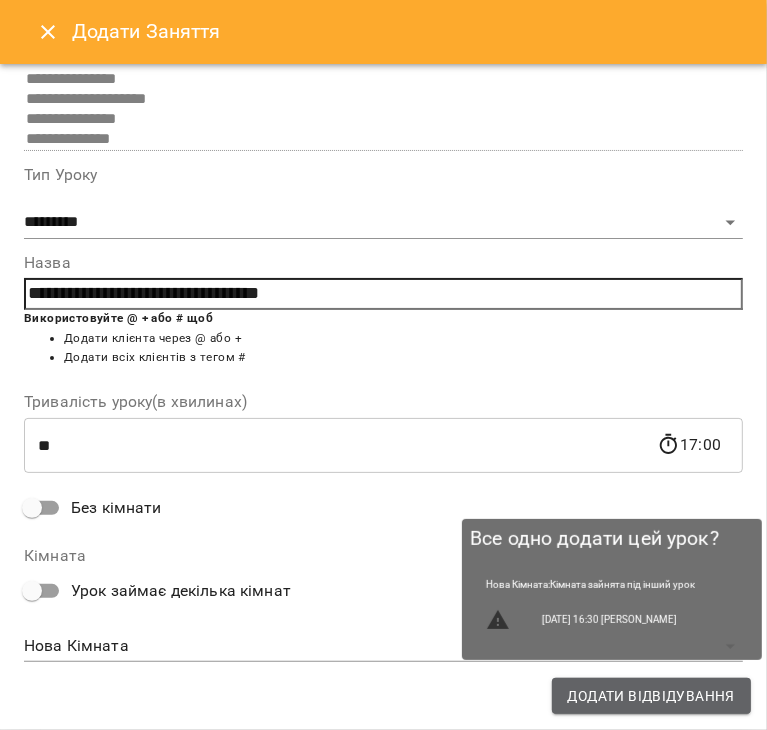 click on "Додати Відвідування" at bounding box center (651, 696) 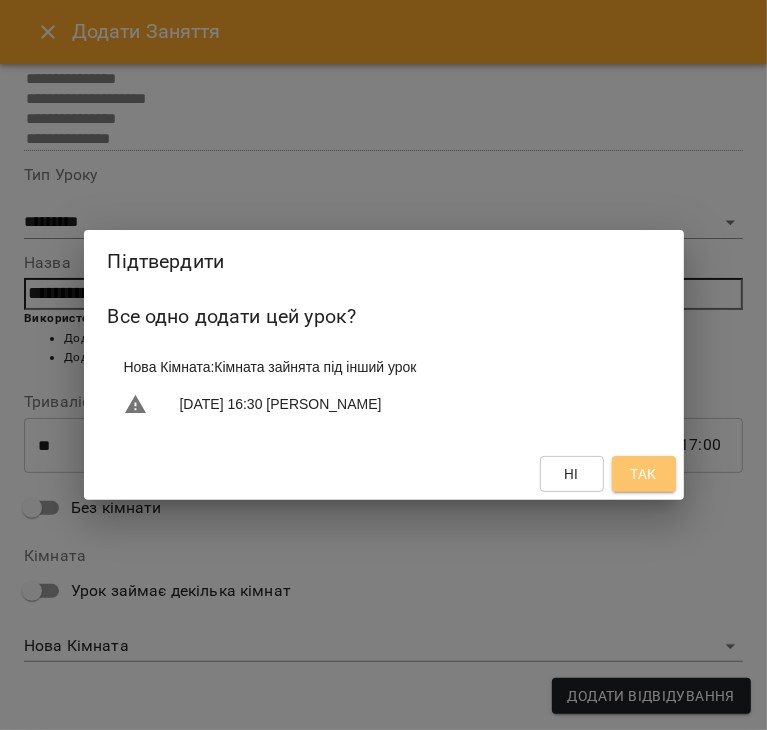 click on "Так" at bounding box center [643, 474] 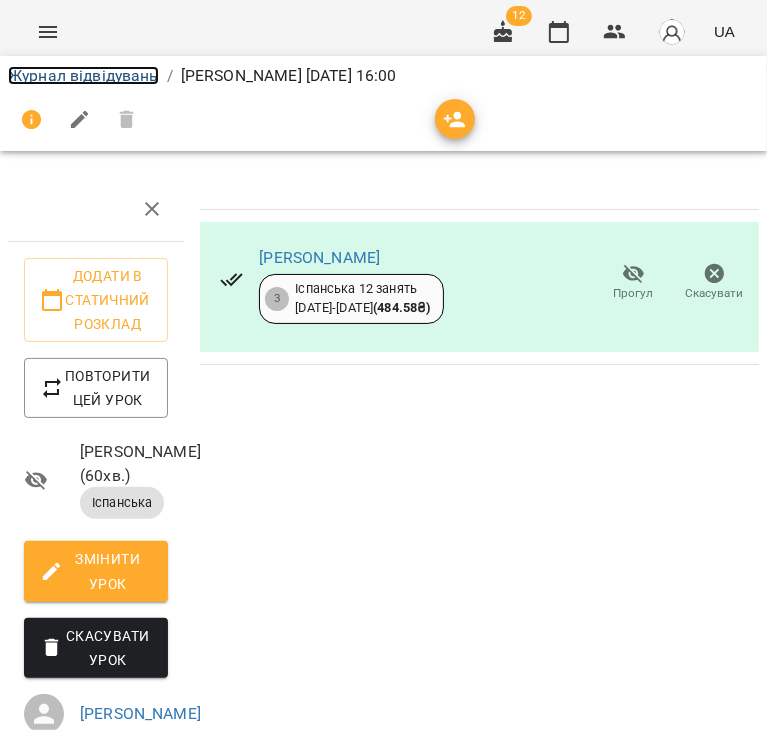 click on "Журнал відвідувань" at bounding box center [83, 75] 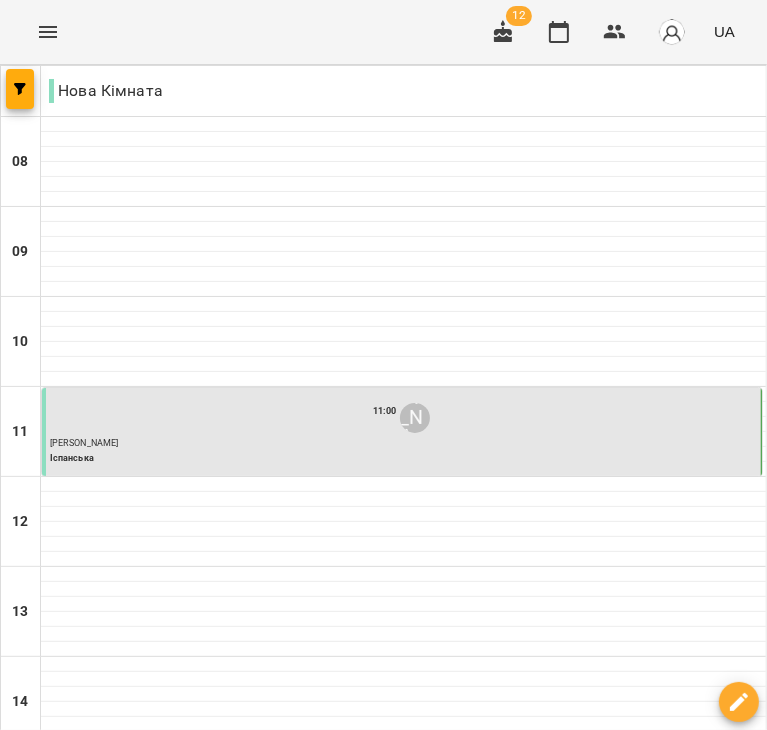 scroll, scrollTop: 591, scrollLeft: 0, axis: vertical 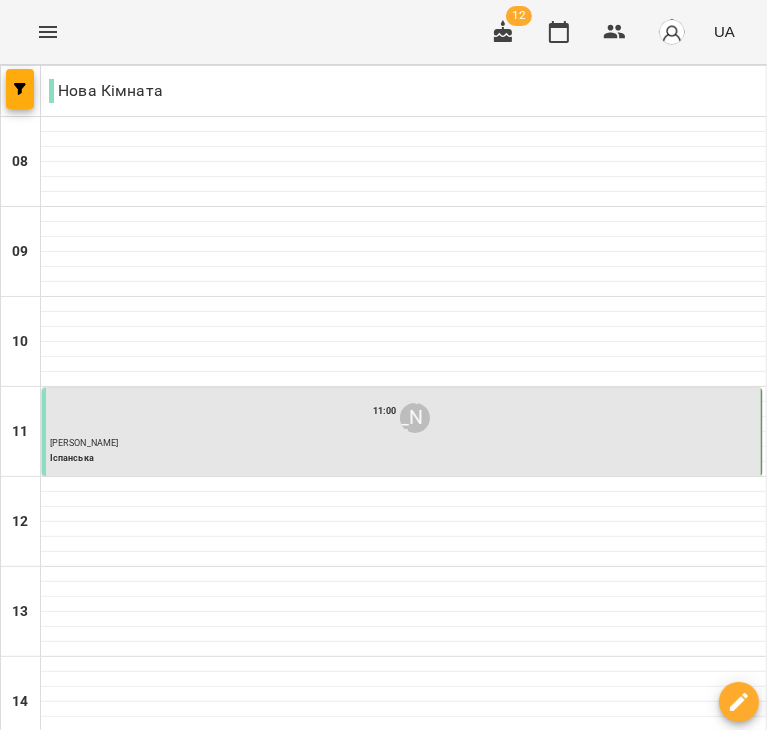 click at bounding box center [403, 1024] 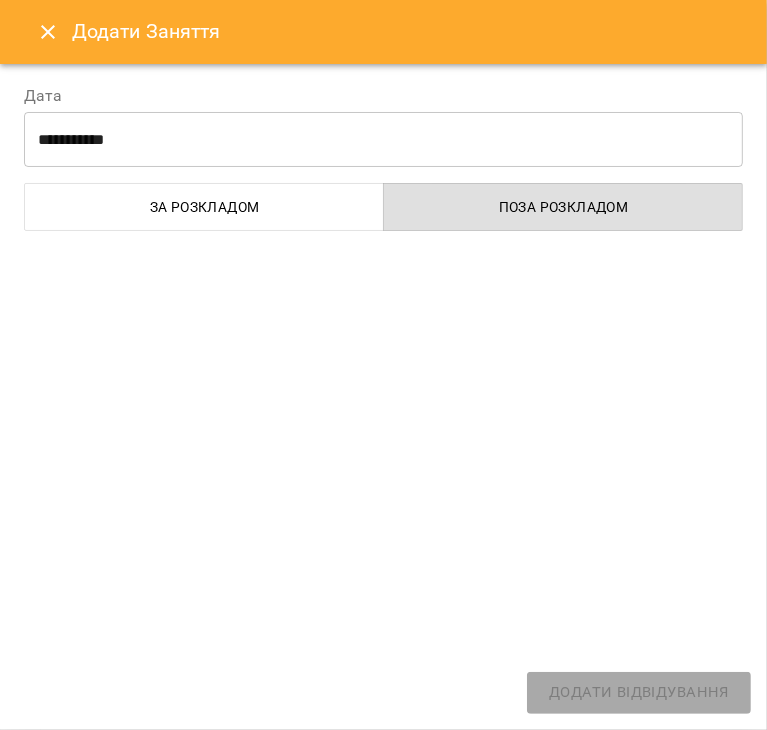 select on "**********" 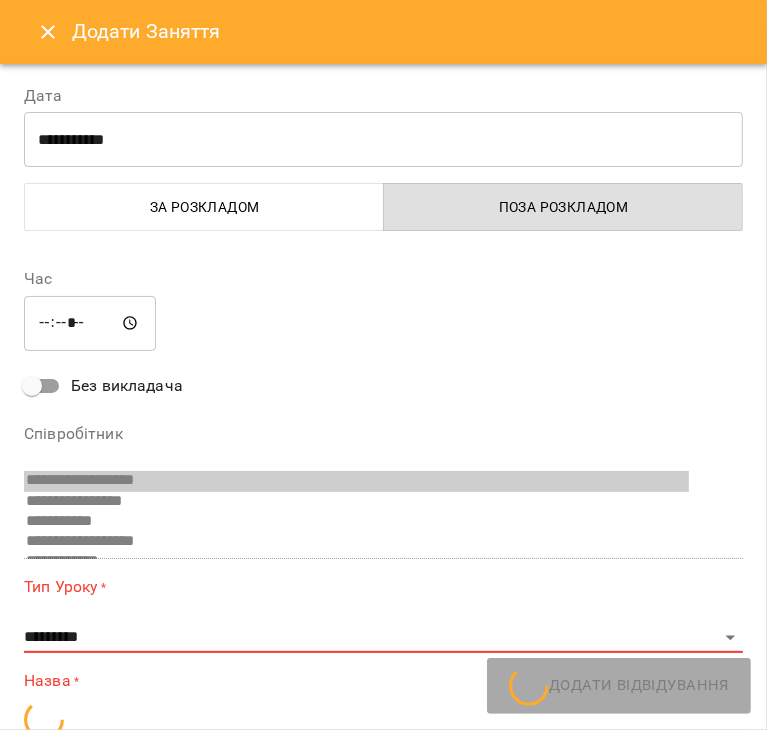 scroll, scrollTop: 579, scrollLeft: 0, axis: vertical 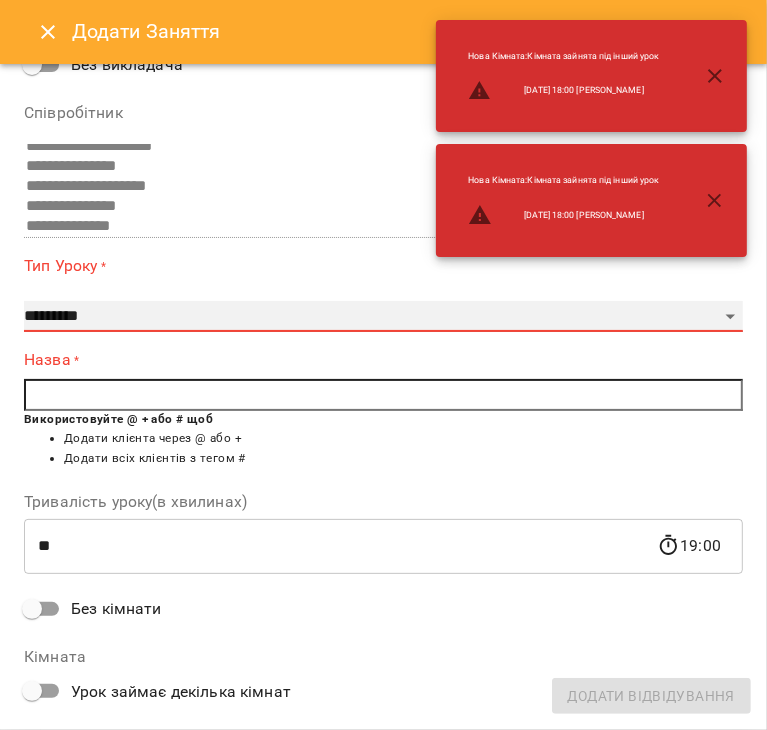 click on "**********" at bounding box center (383, 317) 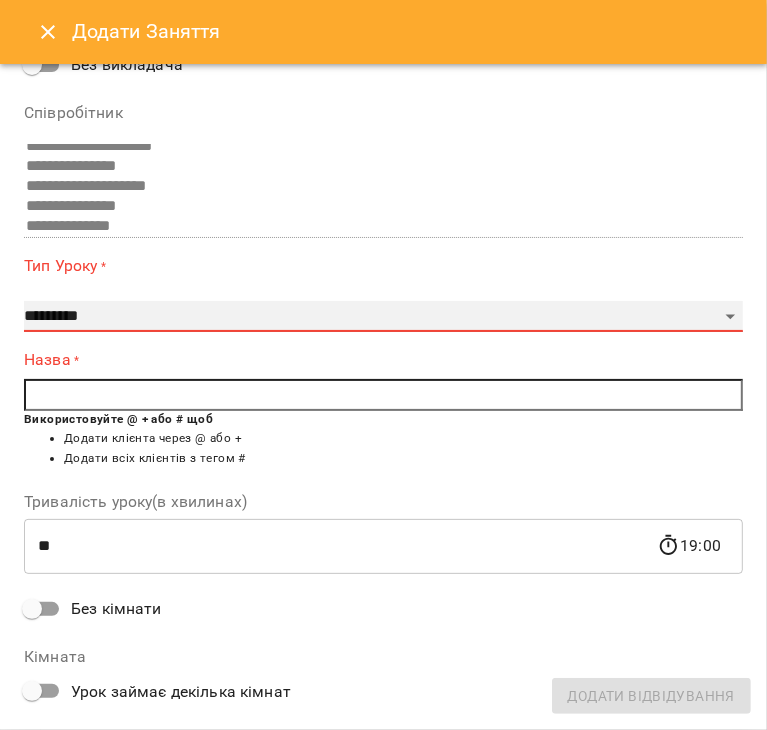 select on "*****" 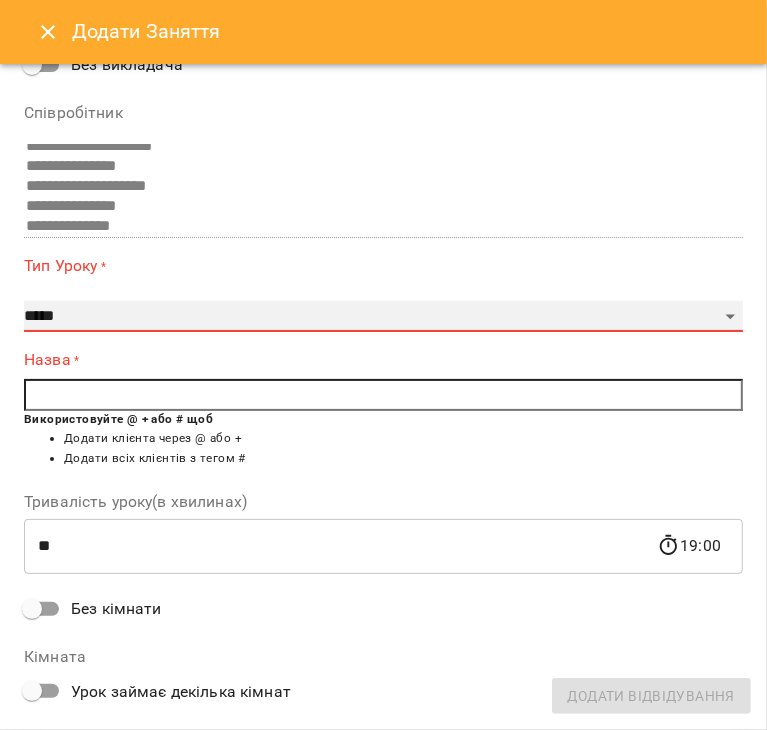 click on "**********" at bounding box center (383, 317) 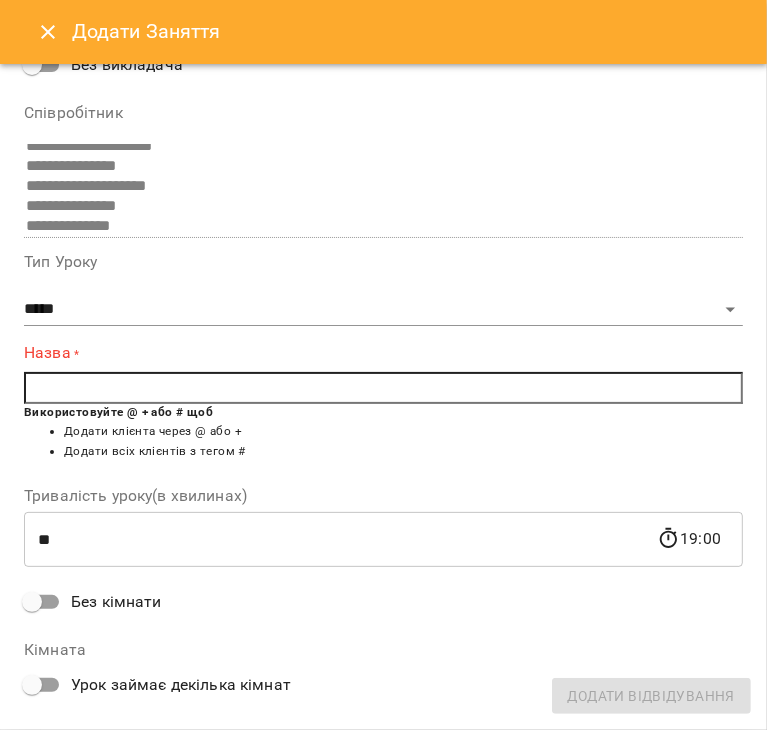 click at bounding box center (383, 388) 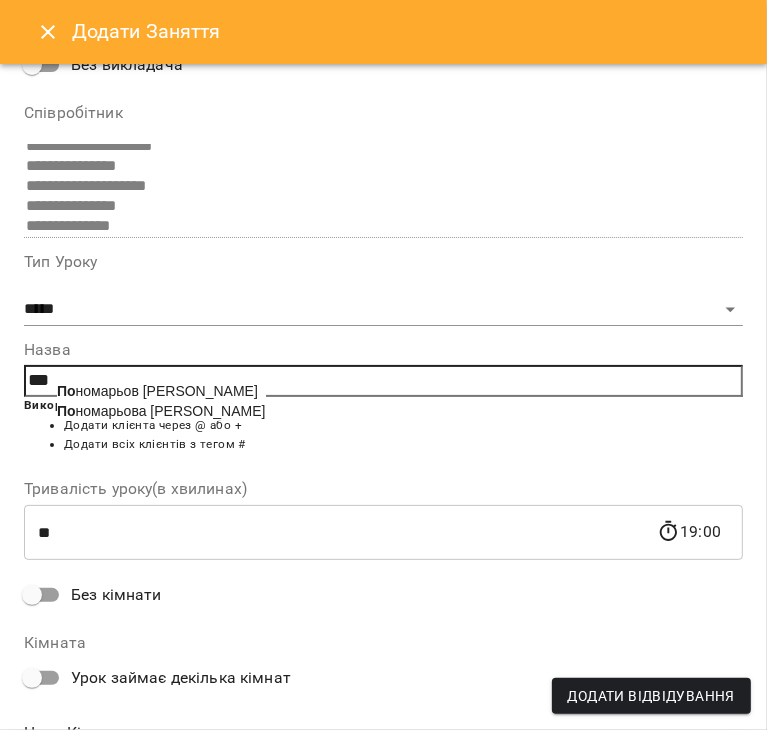 click on "По номарьов [PERSON_NAME]" at bounding box center [157, 391] 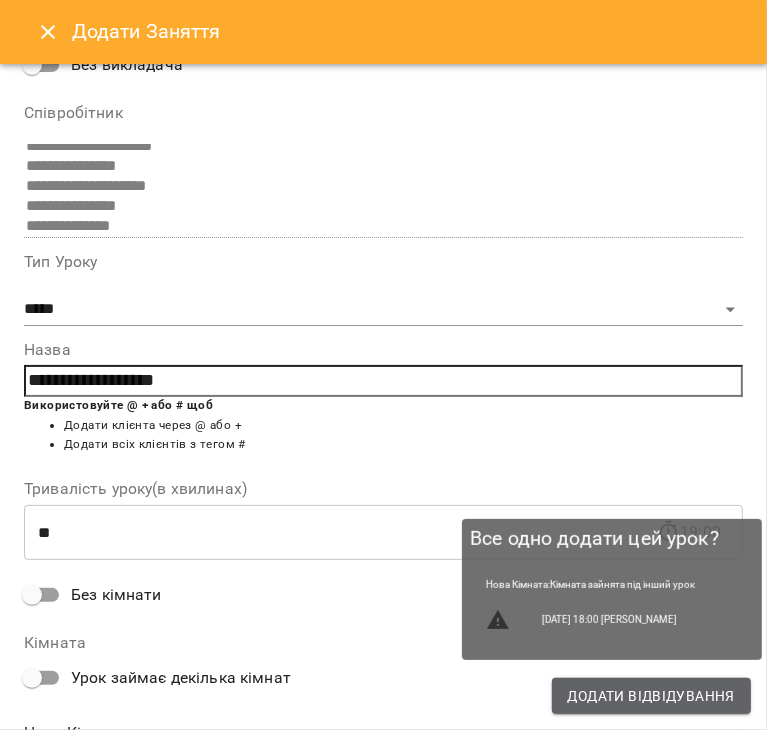 click on "Додати Відвідування" at bounding box center [651, 696] 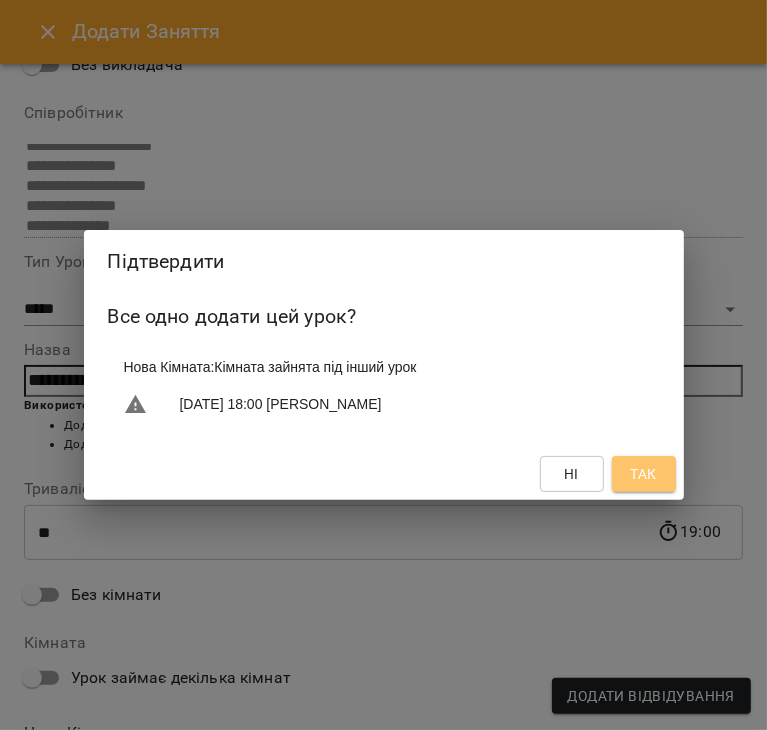click on "Так" at bounding box center [643, 474] 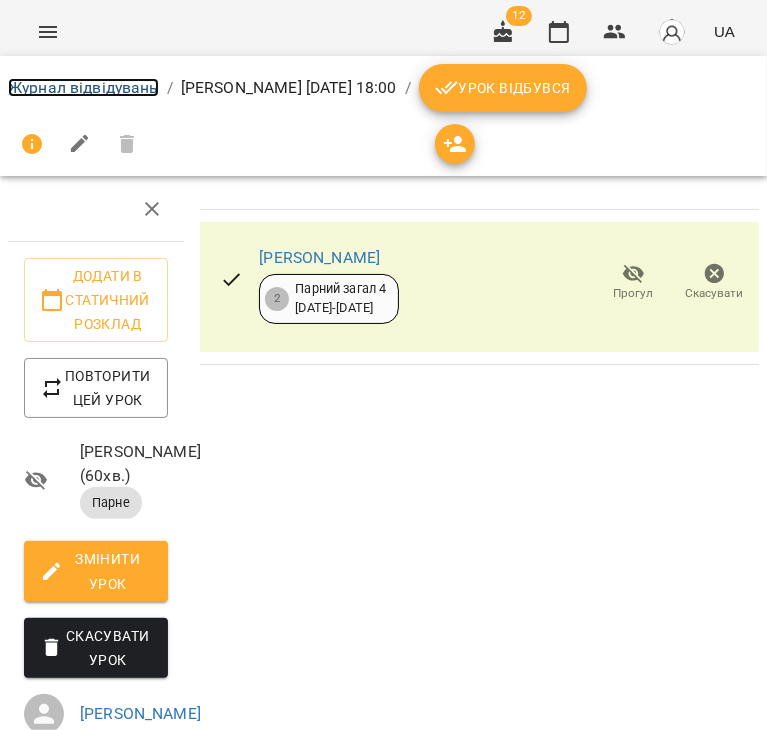 click on "Журнал відвідувань" at bounding box center (83, 87) 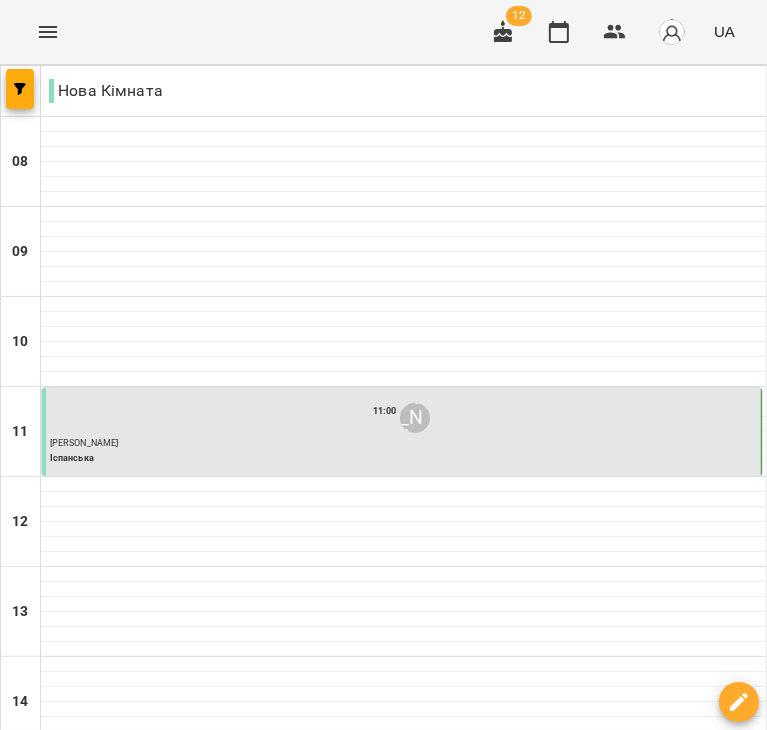 scroll, scrollTop: 608, scrollLeft: 0, axis: vertical 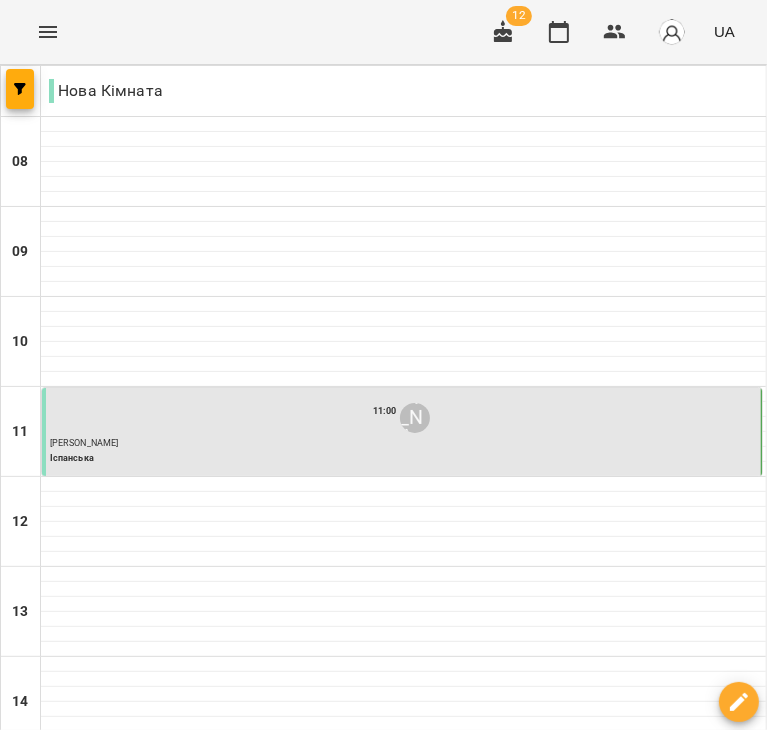 click on "[PERSON_NAME]" at bounding box center (403, 1074) 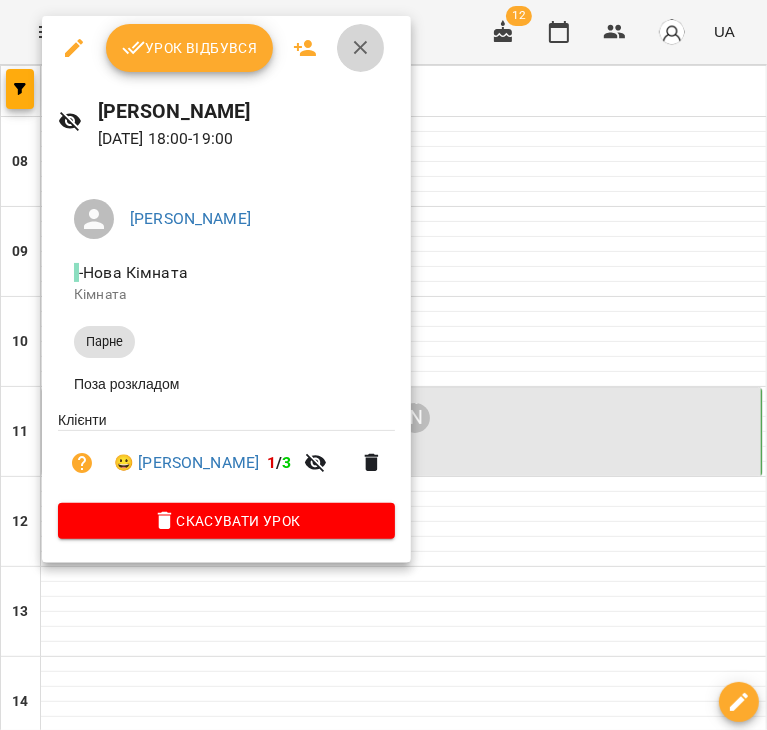 click 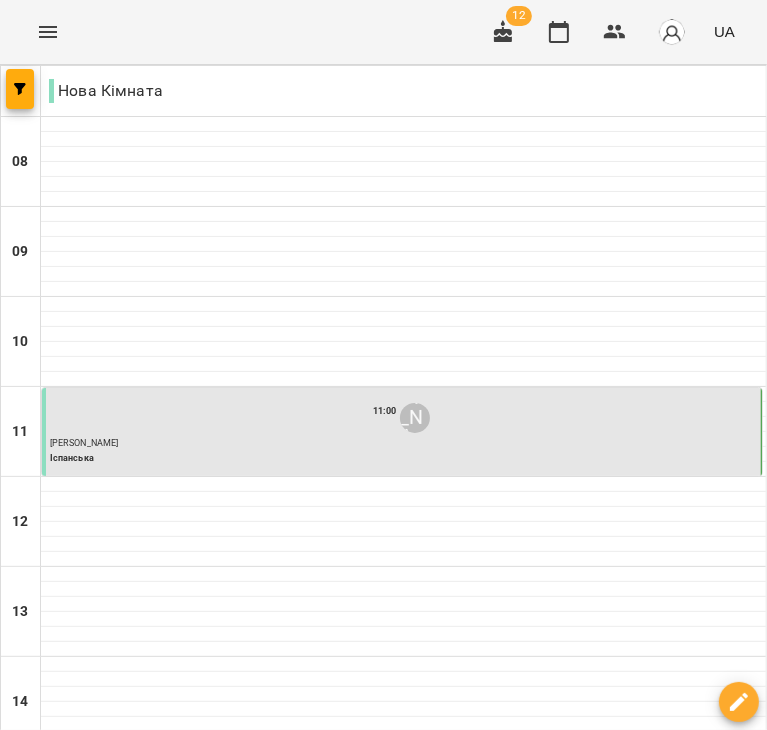 scroll, scrollTop: 628, scrollLeft: 0, axis: vertical 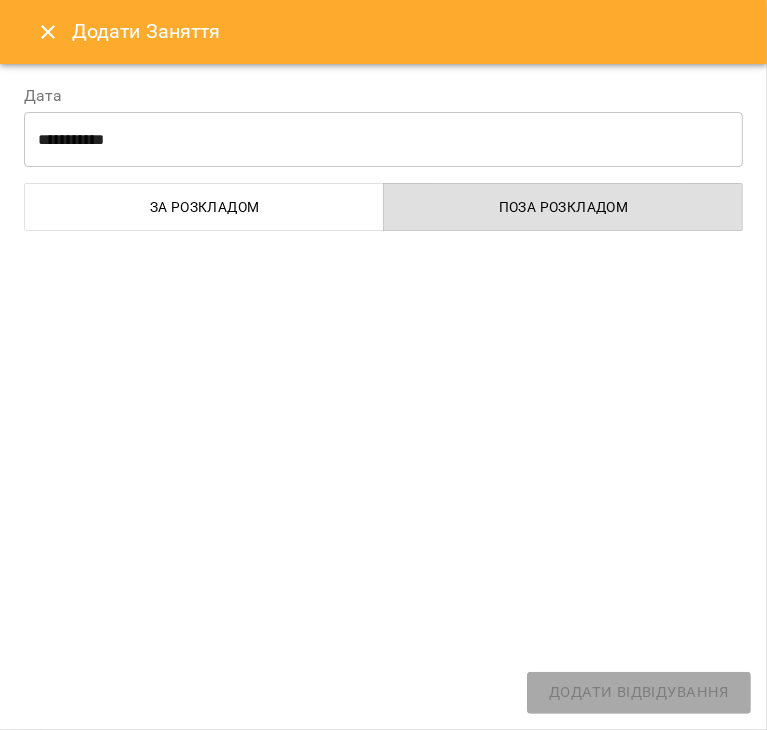 select on "**********" 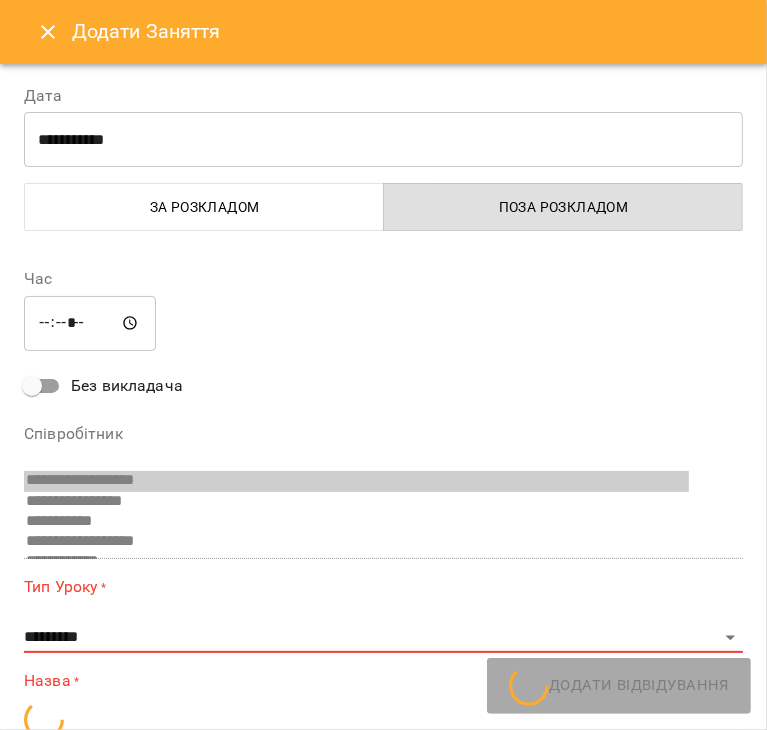 scroll, scrollTop: 579, scrollLeft: 0, axis: vertical 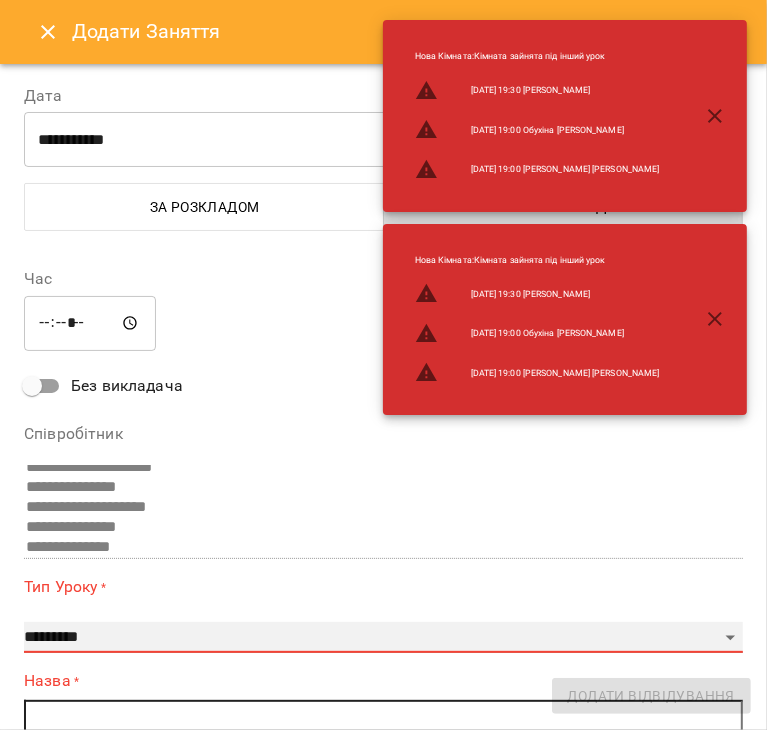 click on "**********" at bounding box center [383, 638] 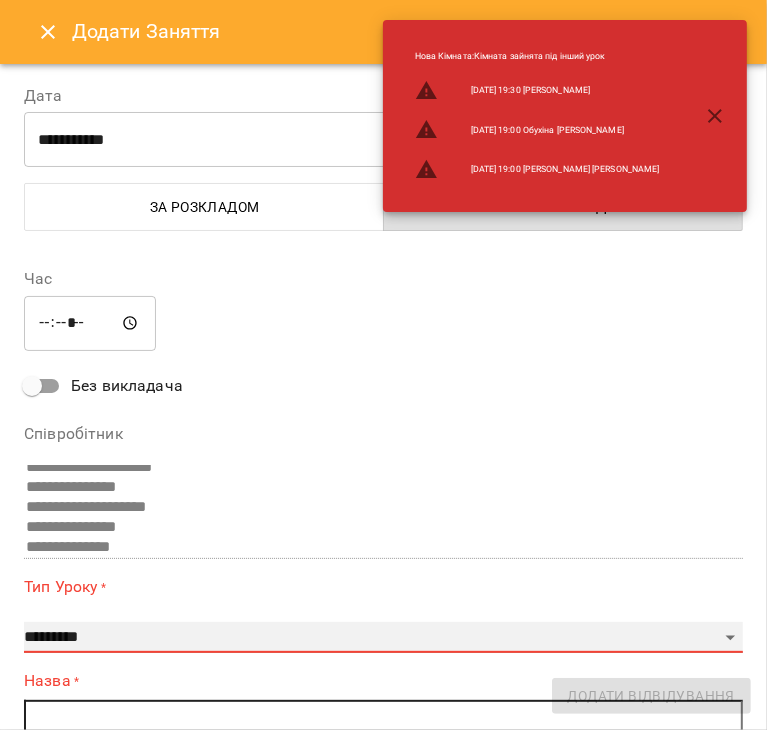 select on "*****" 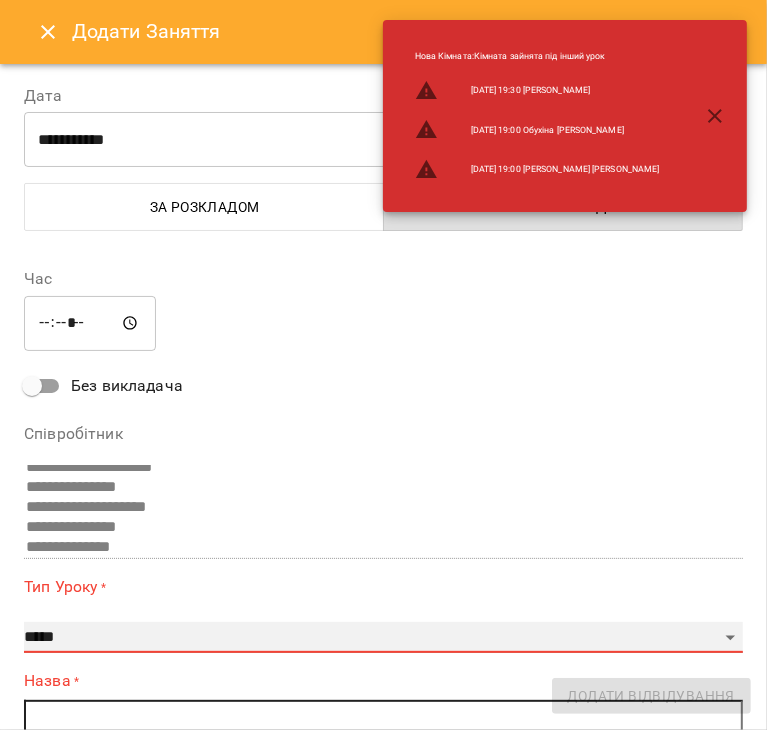 click on "**********" at bounding box center (383, 638) 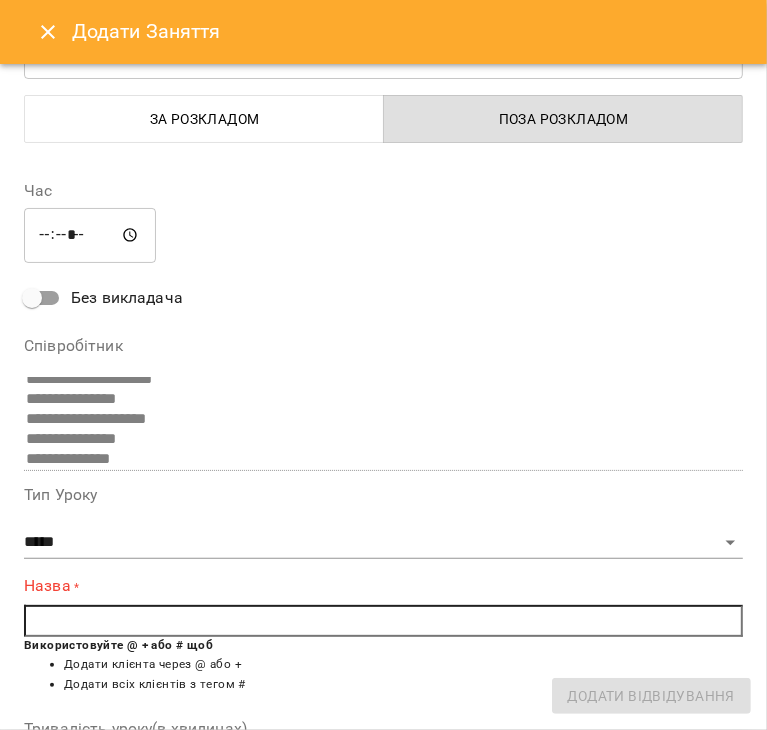 scroll, scrollTop: 105, scrollLeft: 0, axis: vertical 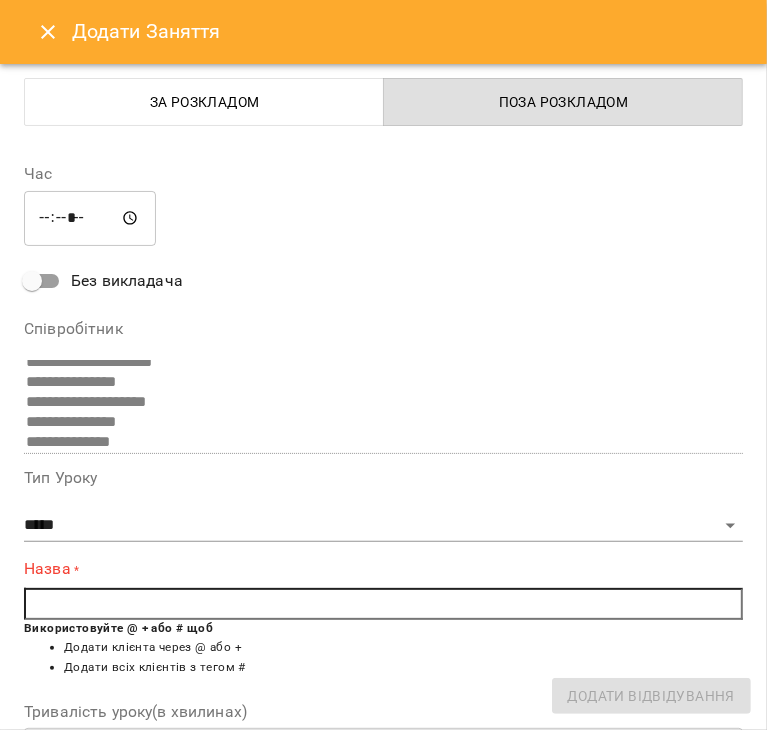 click at bounding box center [383, 604] 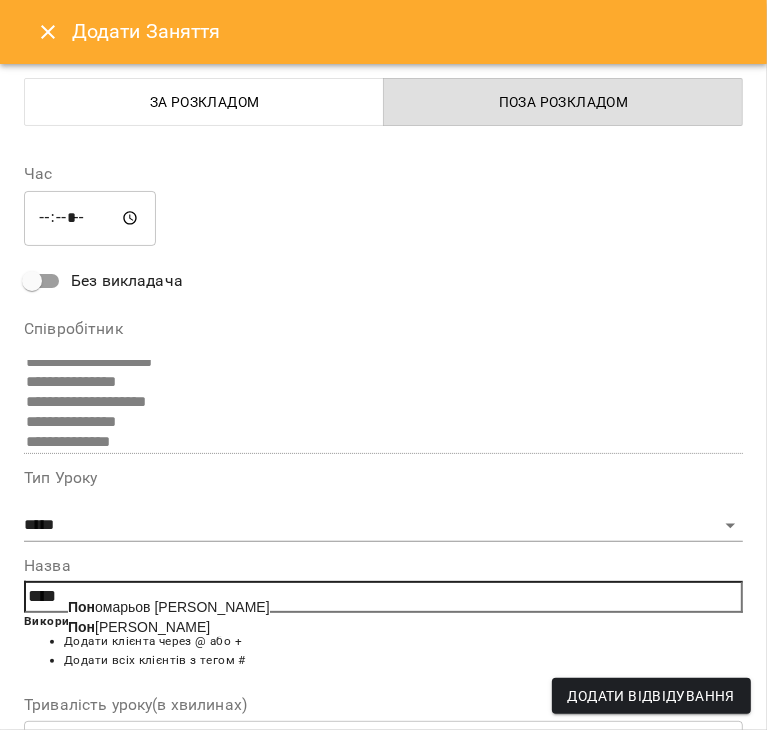 click on "Пон омарьова [PERSON_NAME]" at bounding box center (139, 627) 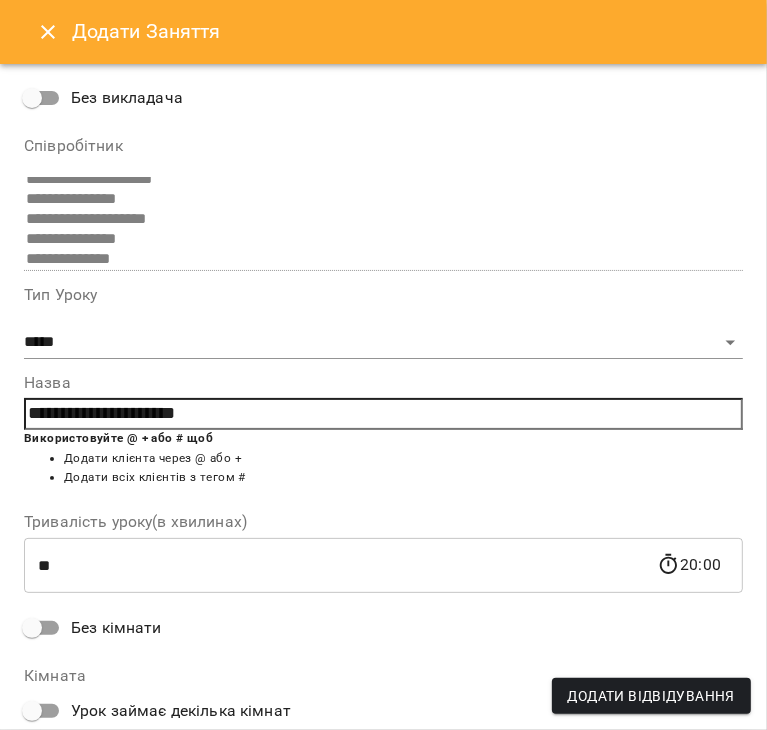 scroll, scrollTop: 337, scrollLeft: 0, axis: vertical 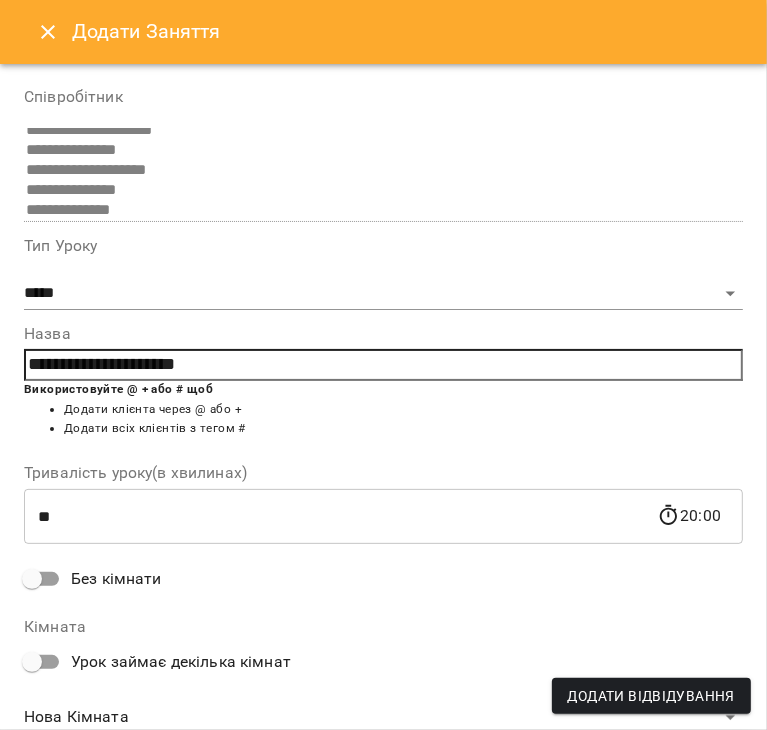 click on "20:00" at bounding box center (689, 516) 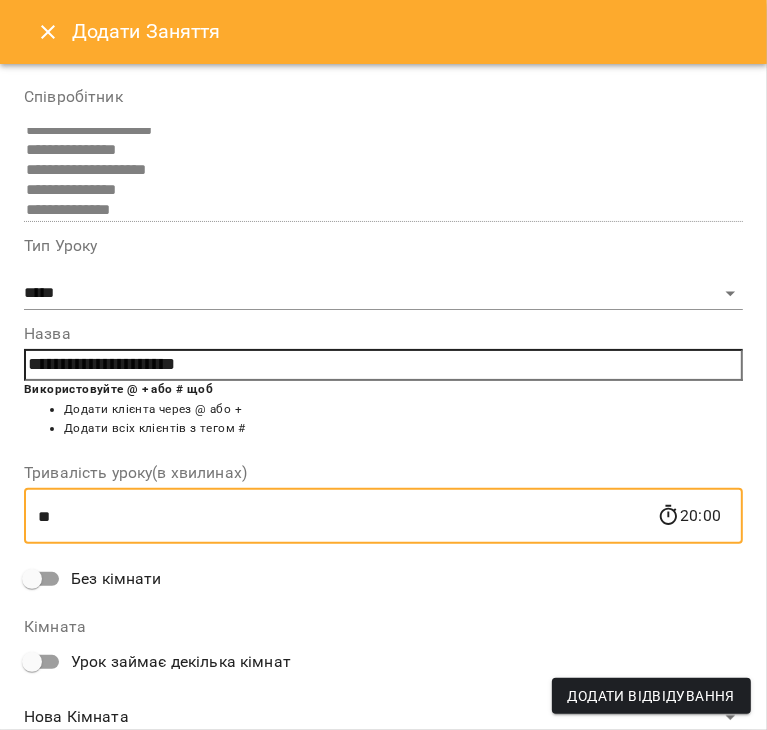 click on "**" at bounding box center (340, 516) 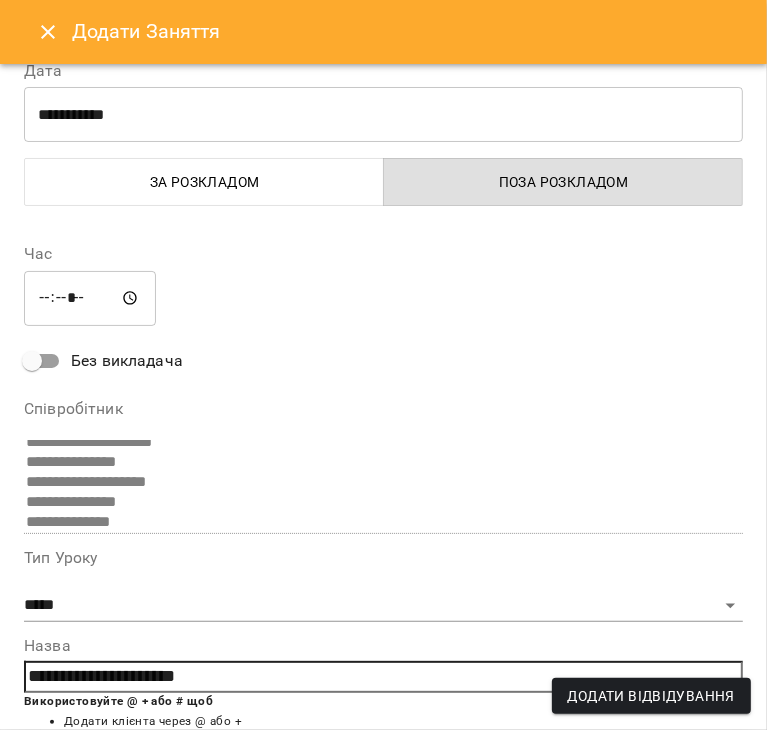 scroll, scrollTop: 38, scrollLeft: 0, axis: vertical 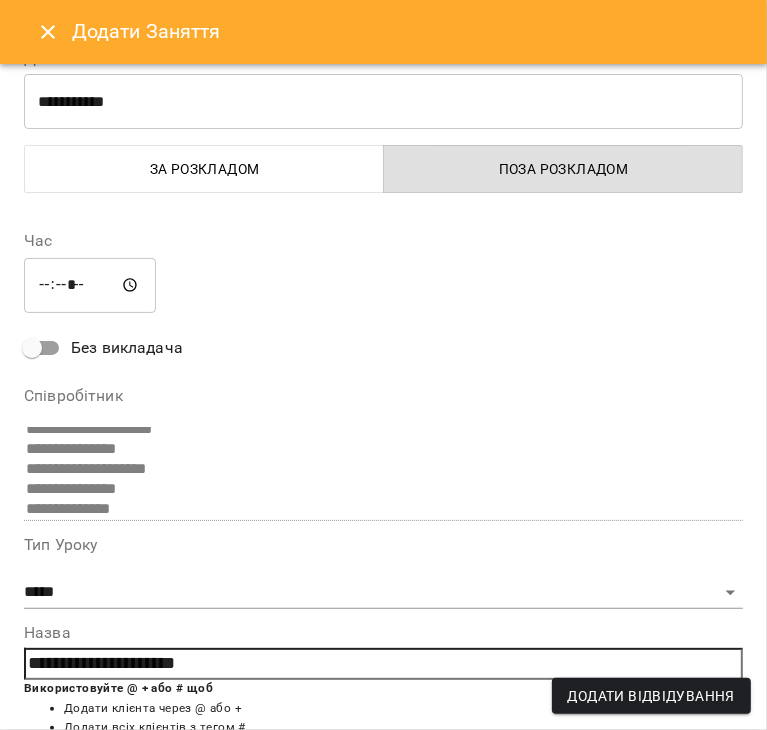 click on "*****" at bounding box center (90, 285) 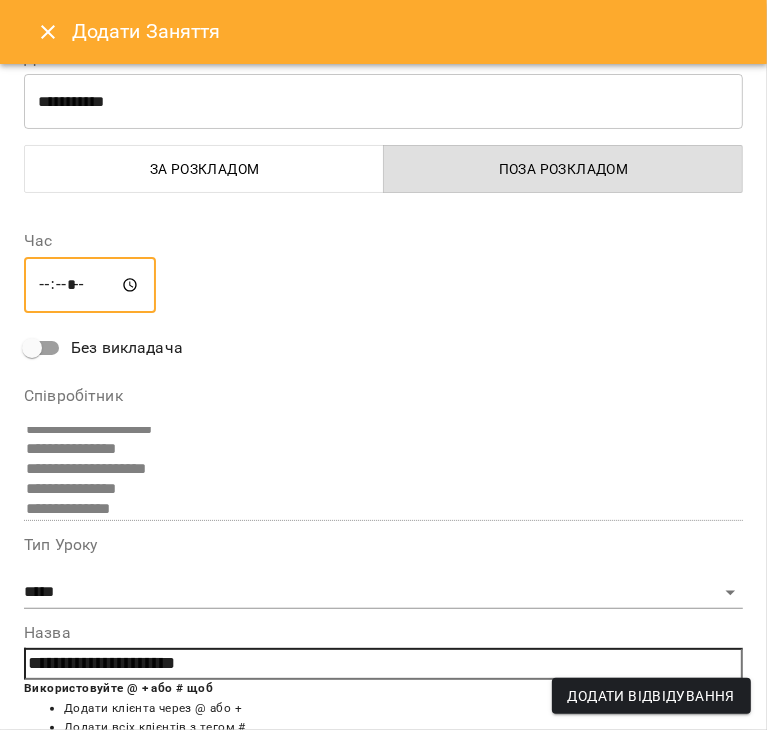 click on "*****" at bounding box center [90, 285] 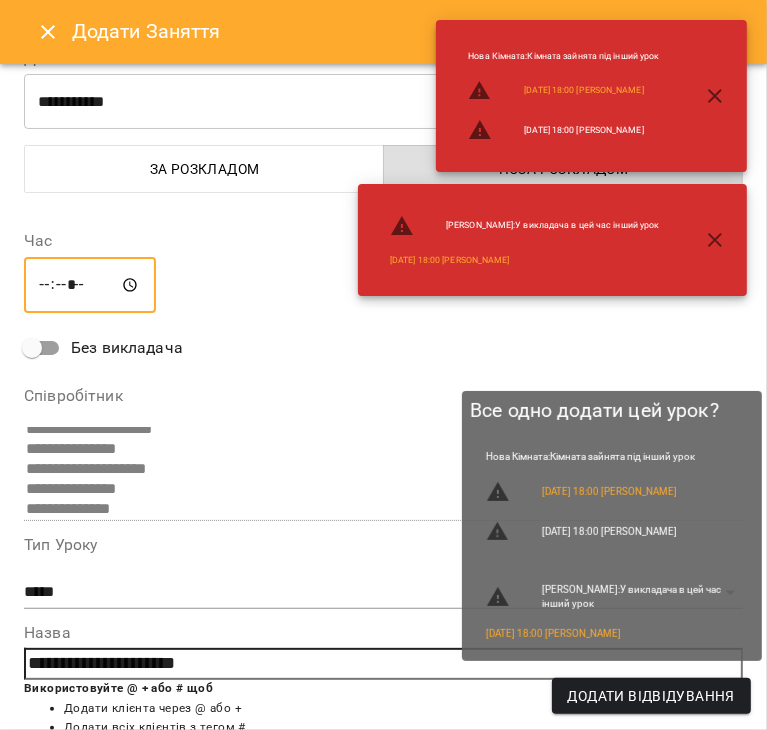 type on "*****" 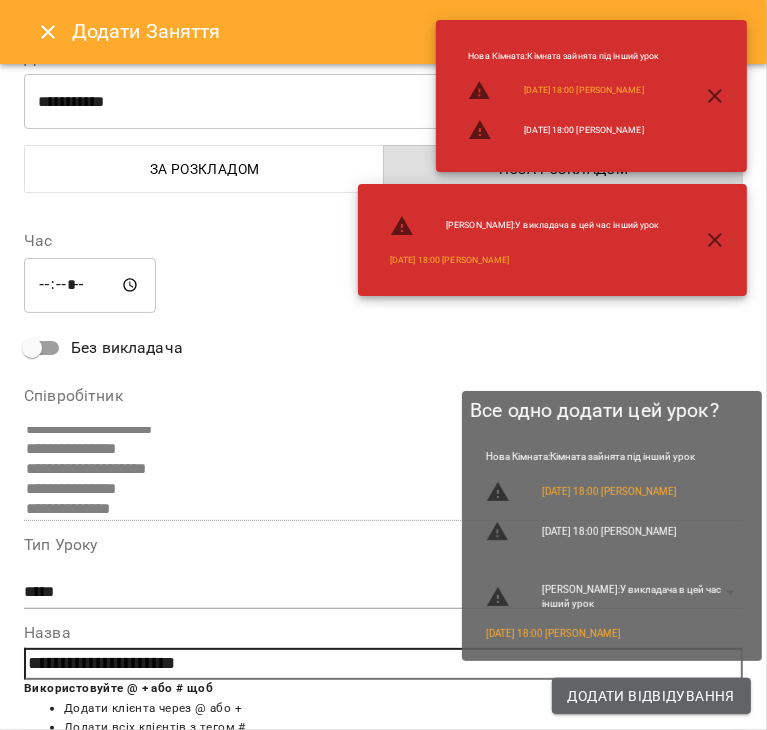 click on "Додати Відвідування" at bounding box center (651, 696) 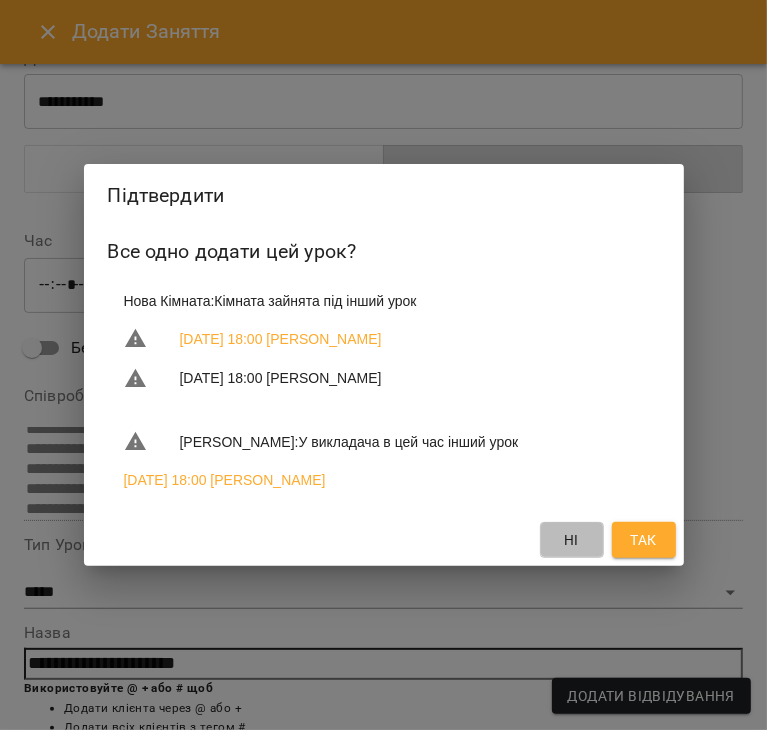 click on "Ні" at bounding box center (572, 540) 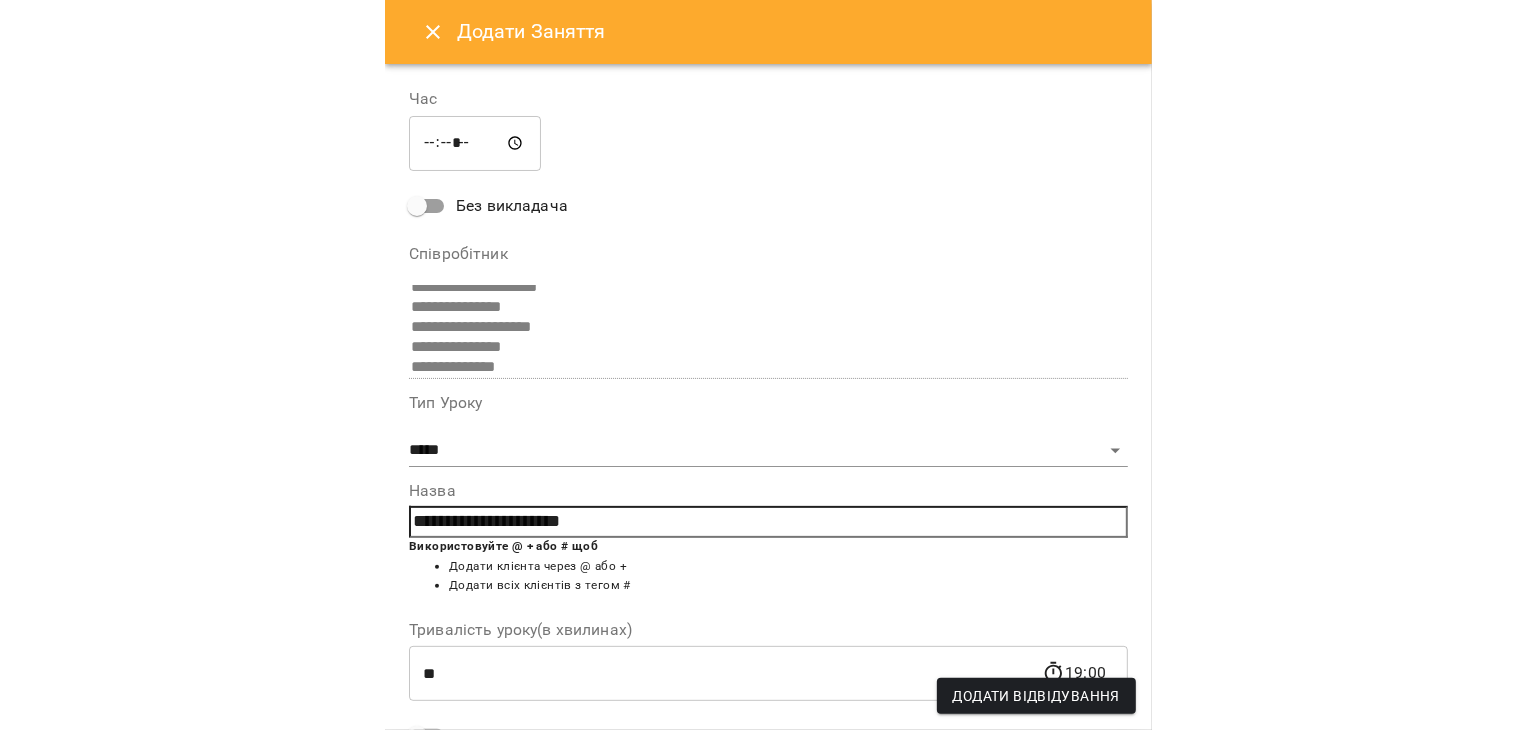 scroll, scrollTop: 408, scrollLeft: 0, axis: vertical 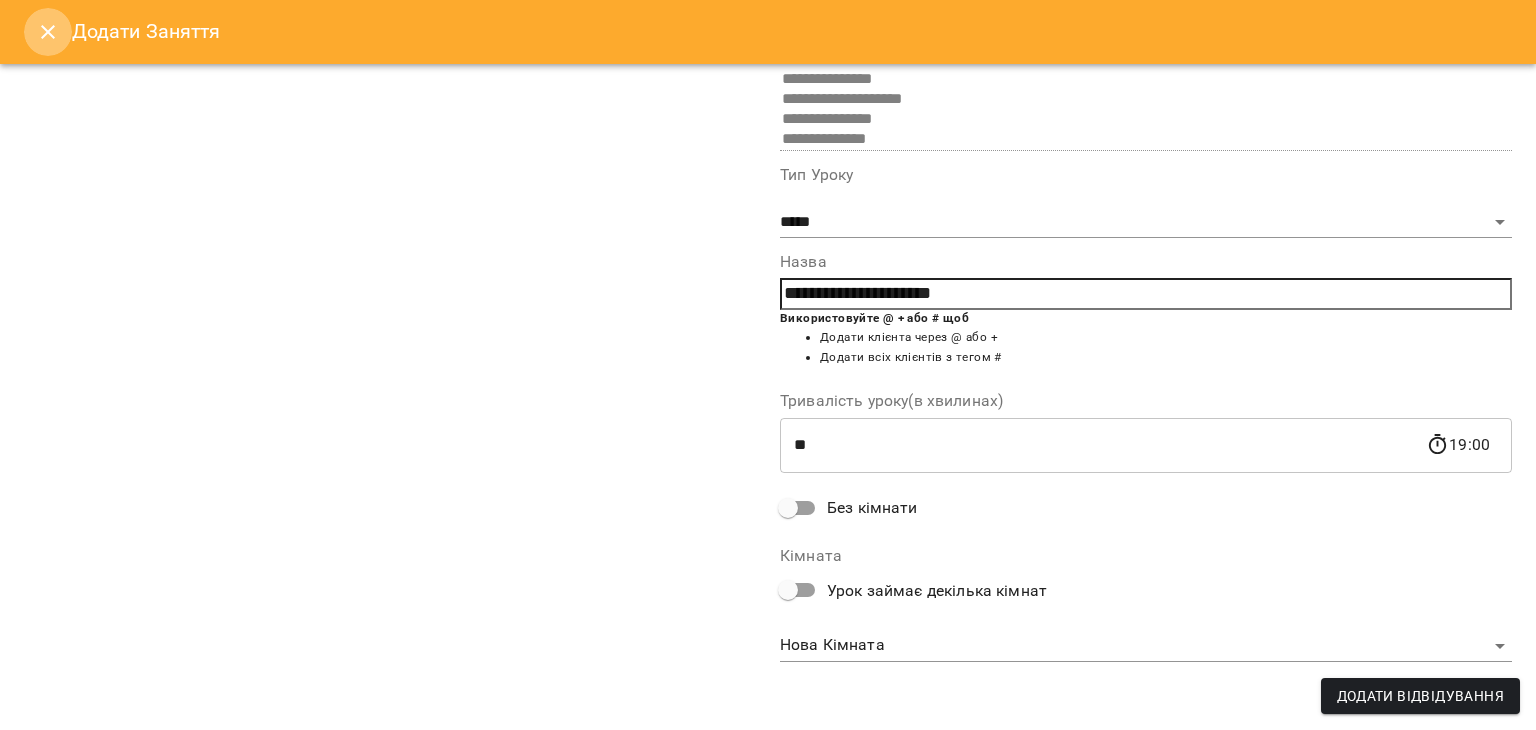 click 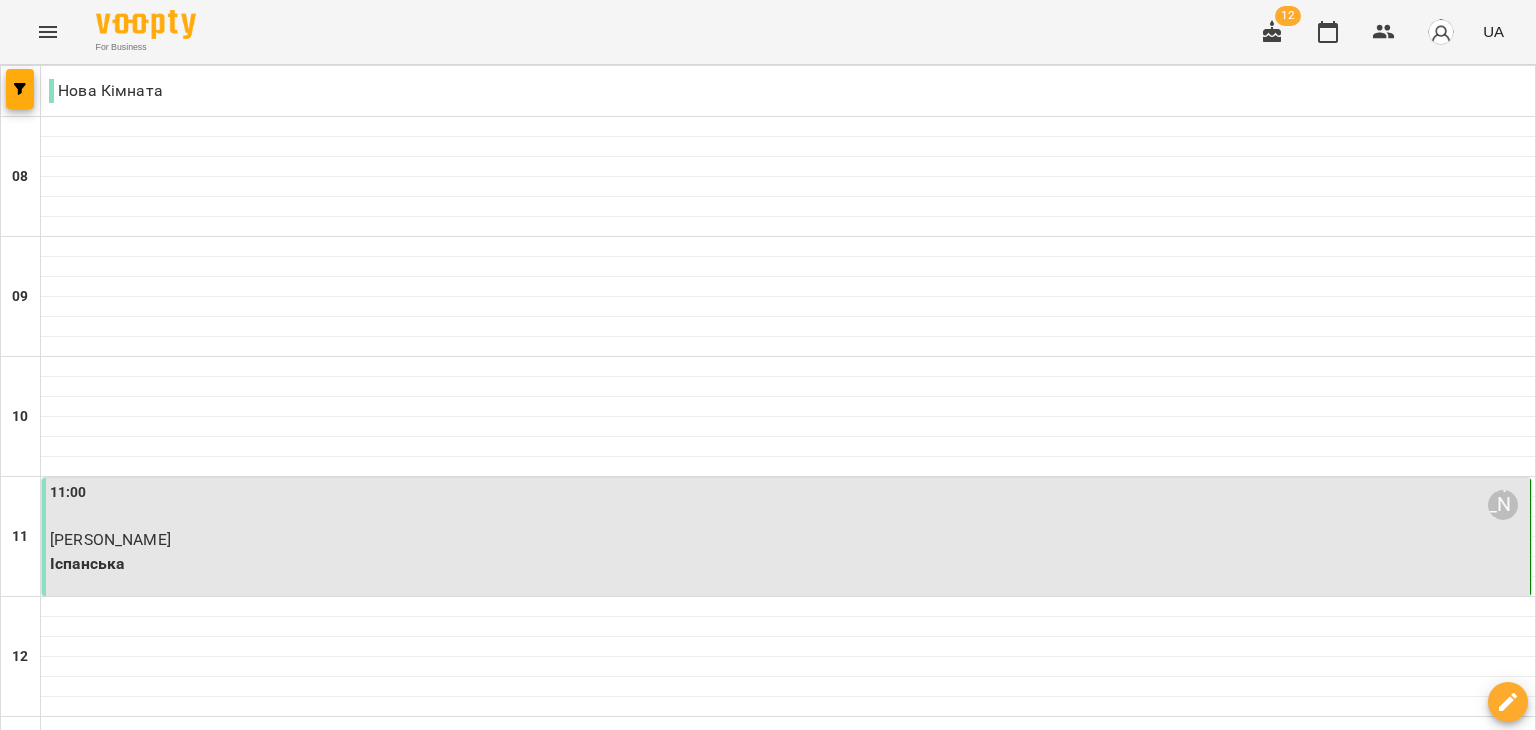 scroll, scrollTop: 987, scrollLeft: 0, axis: vertical 